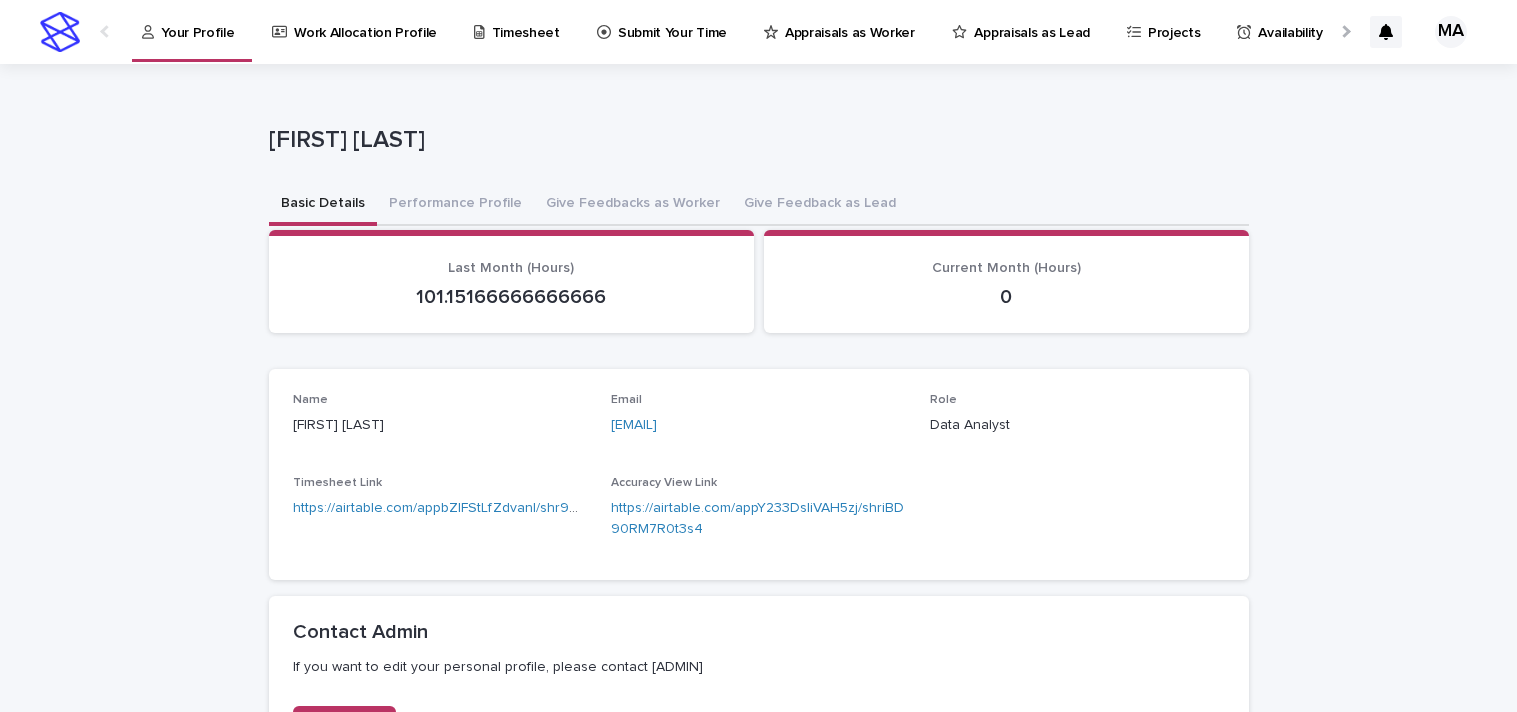 scroll, scrollTop: 0, scrollLeft: 0, axis: both 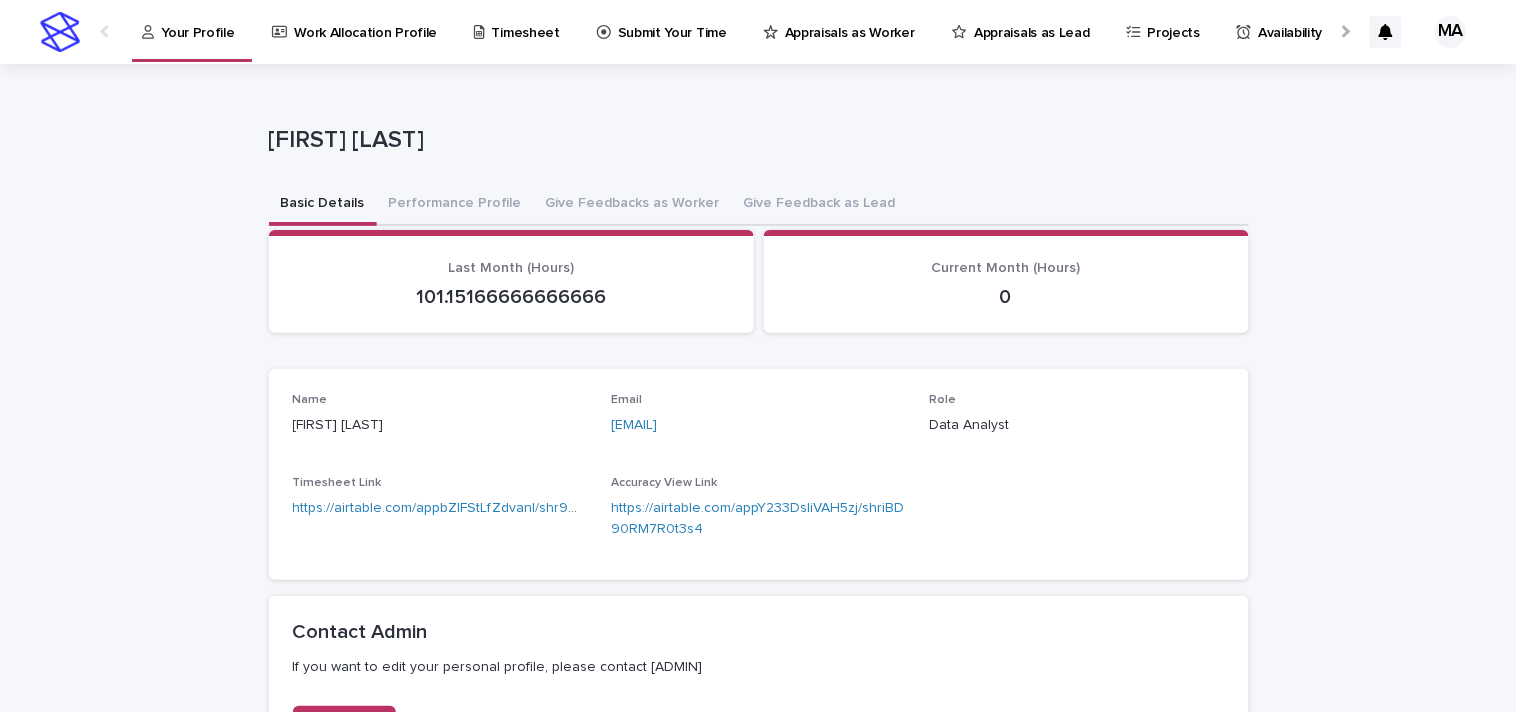 click on "Timesheet" at bounding box center [526, 21] 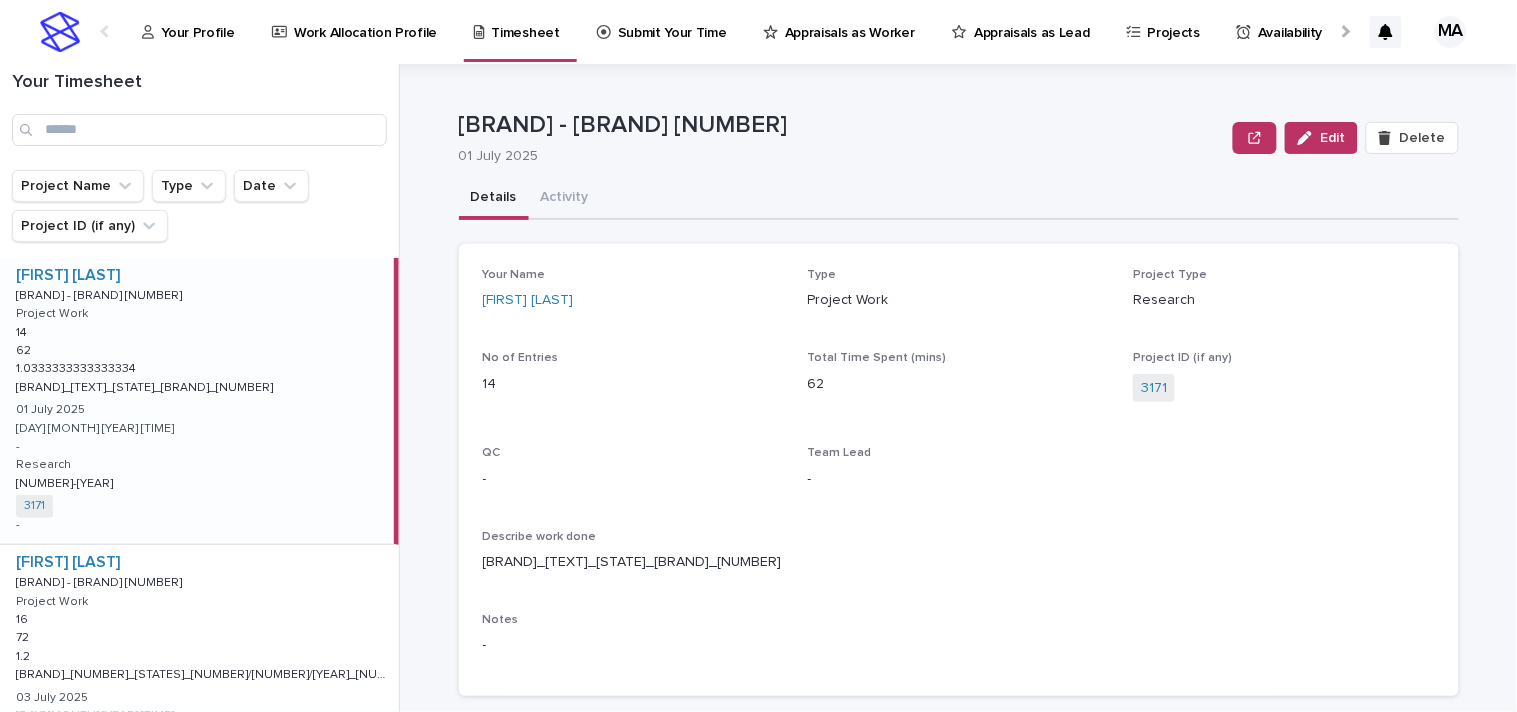 scroll, scrollTop: 61, scrollLeft: 0, axis: vertical 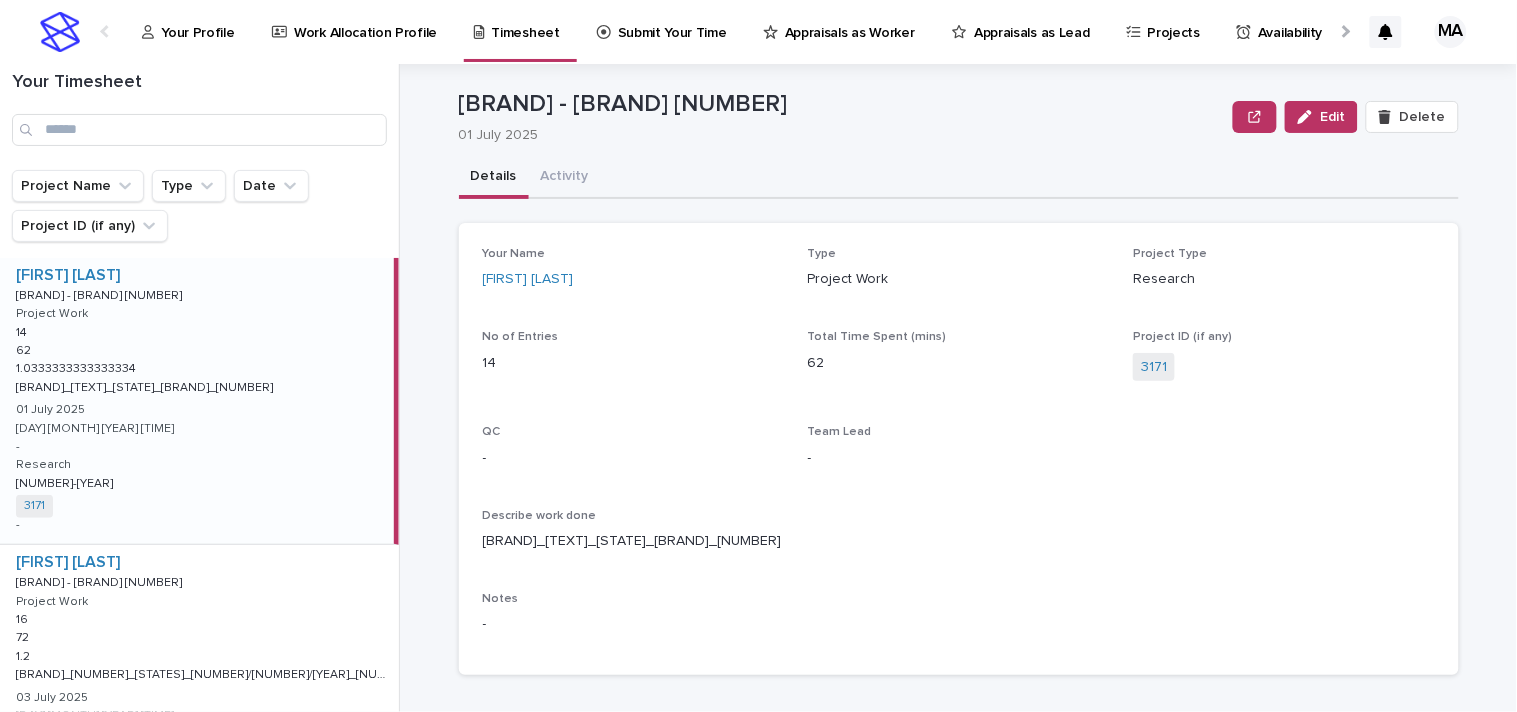 click on "Your Profile" at bounding box center (197, 21) 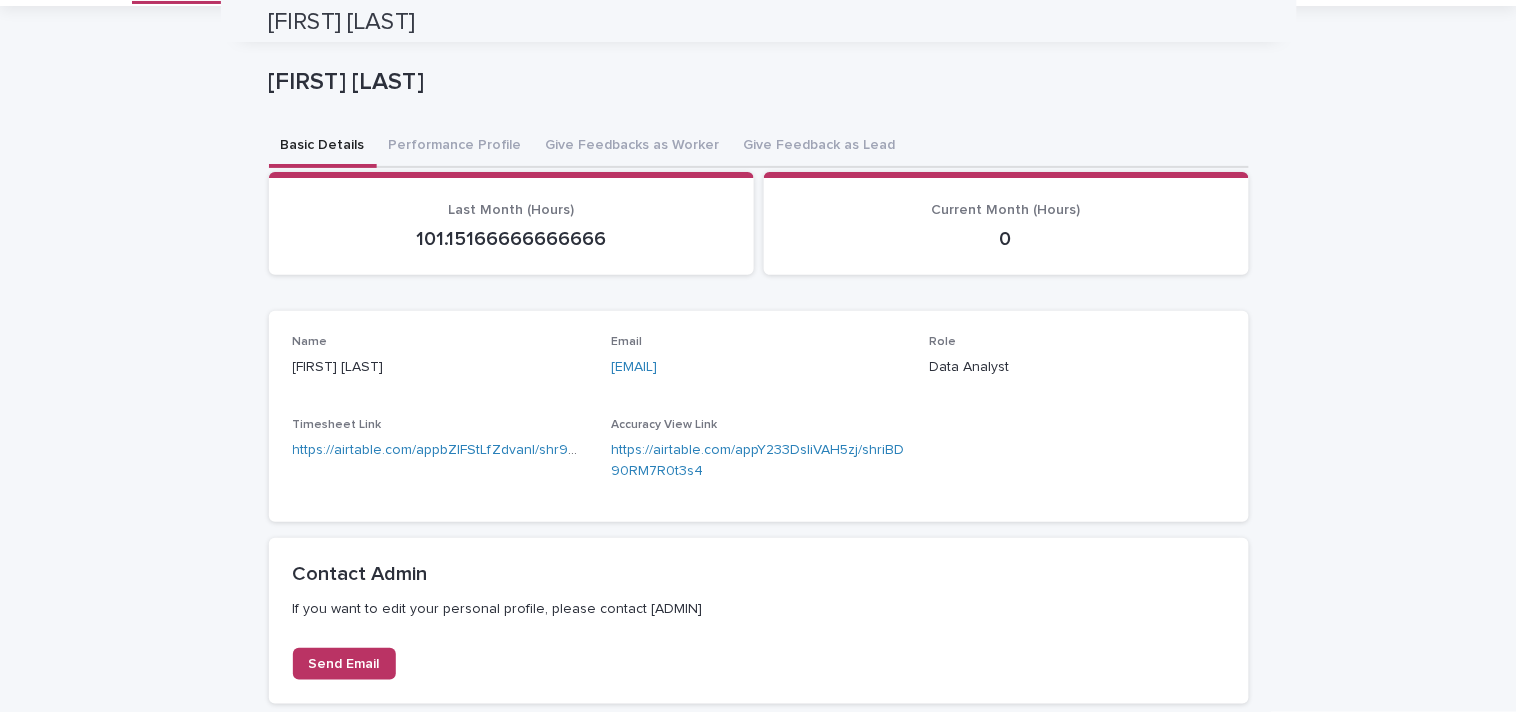 scroll, scrollTop: 0, scrollLeft: 0, axis: both 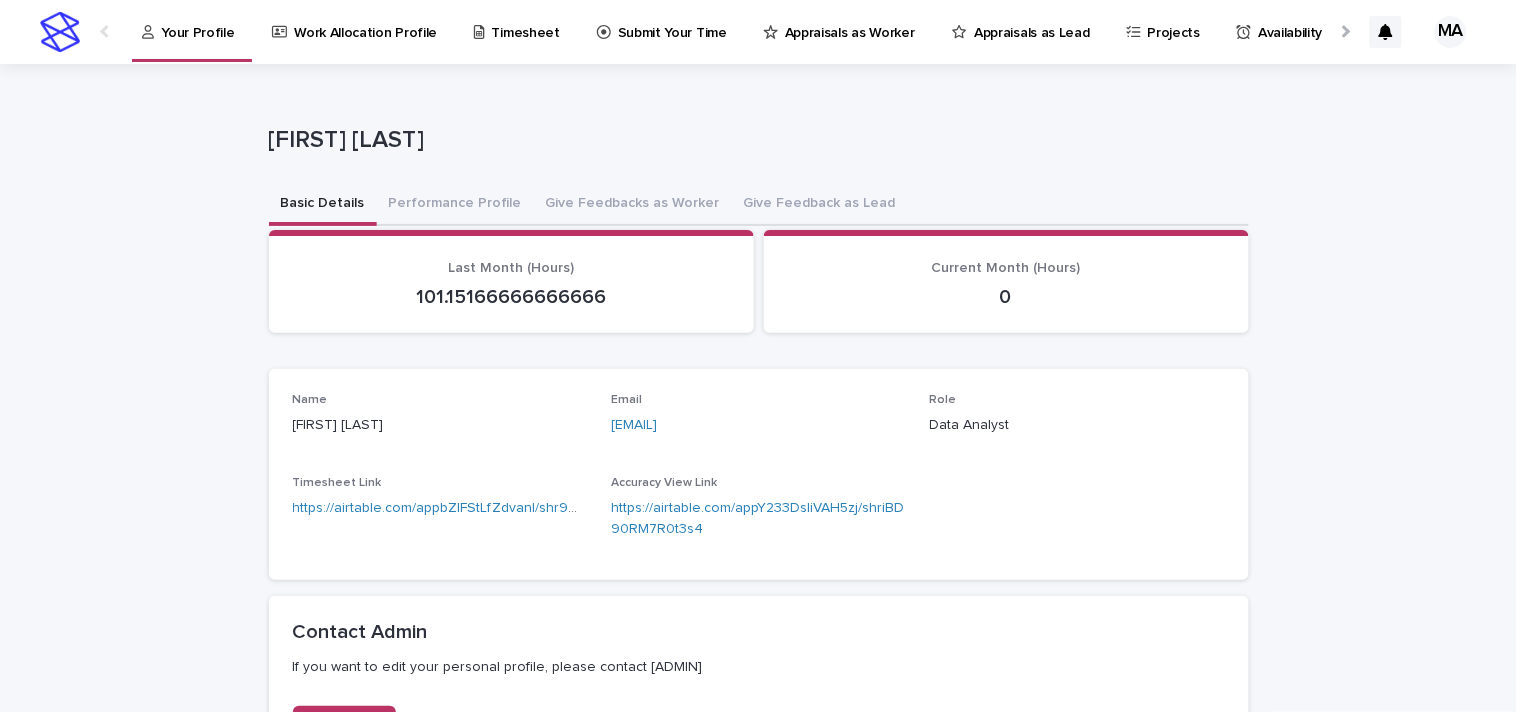 click on "Timesheet" at bounding box center (526, 21) 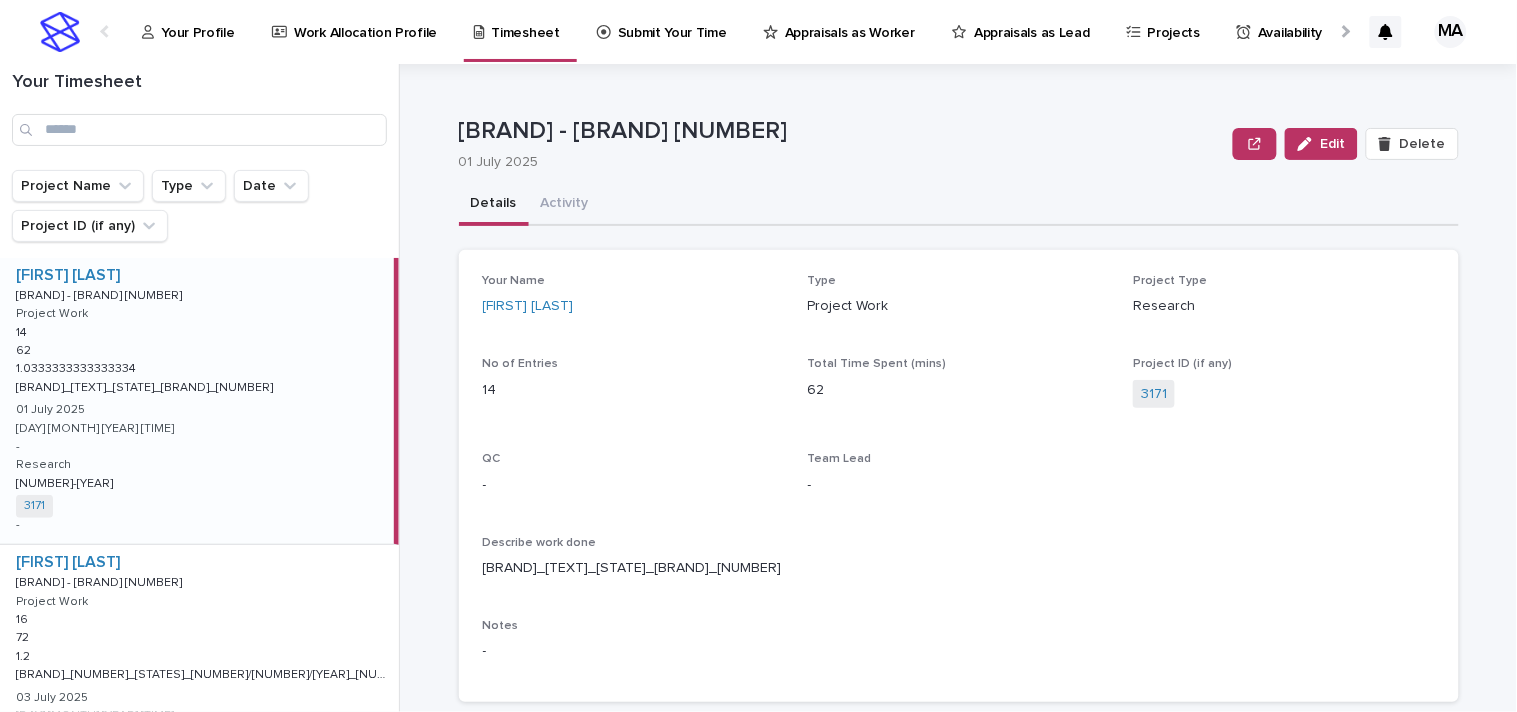 scroll, scrollTop: 61, scrollLeft: 0, axis: vertical 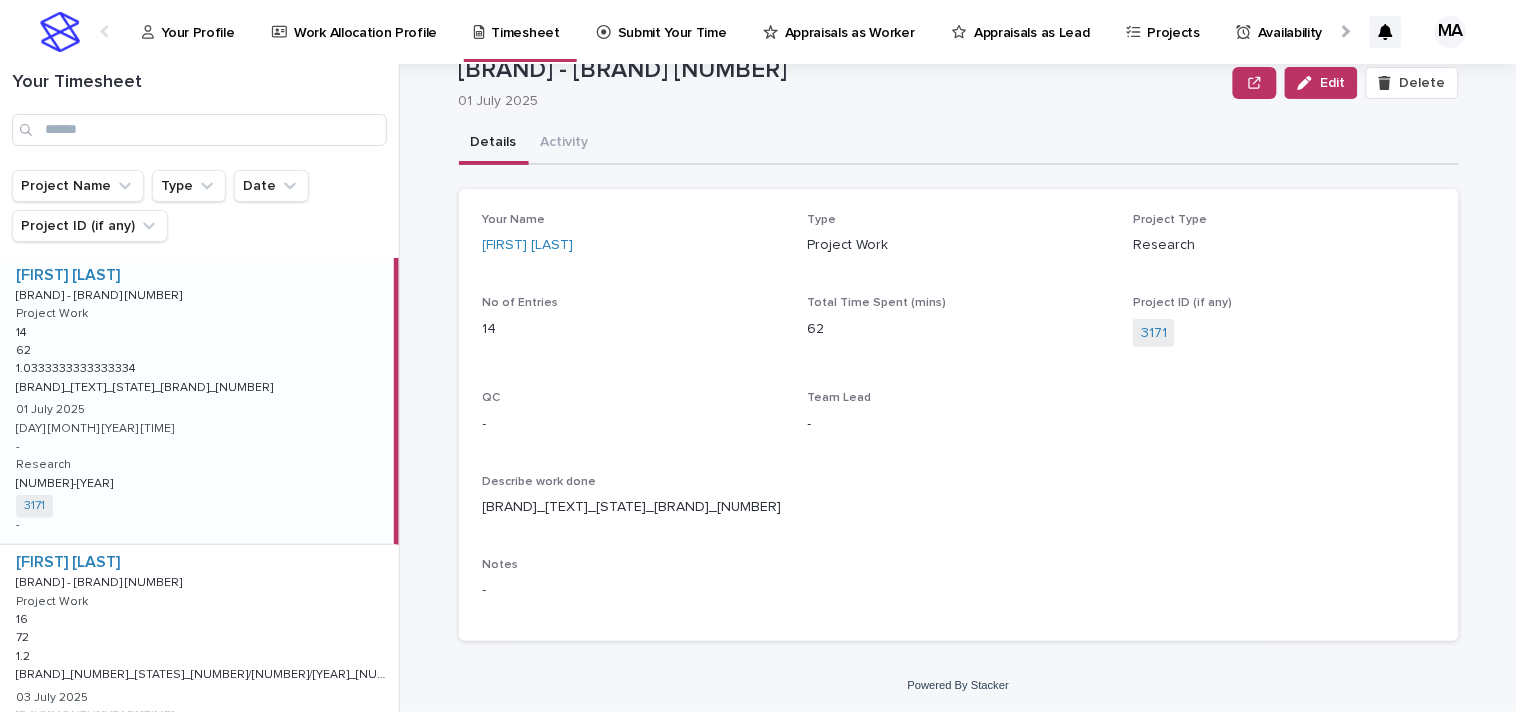 click on "Timesheet" at bounding box center [526, 21] 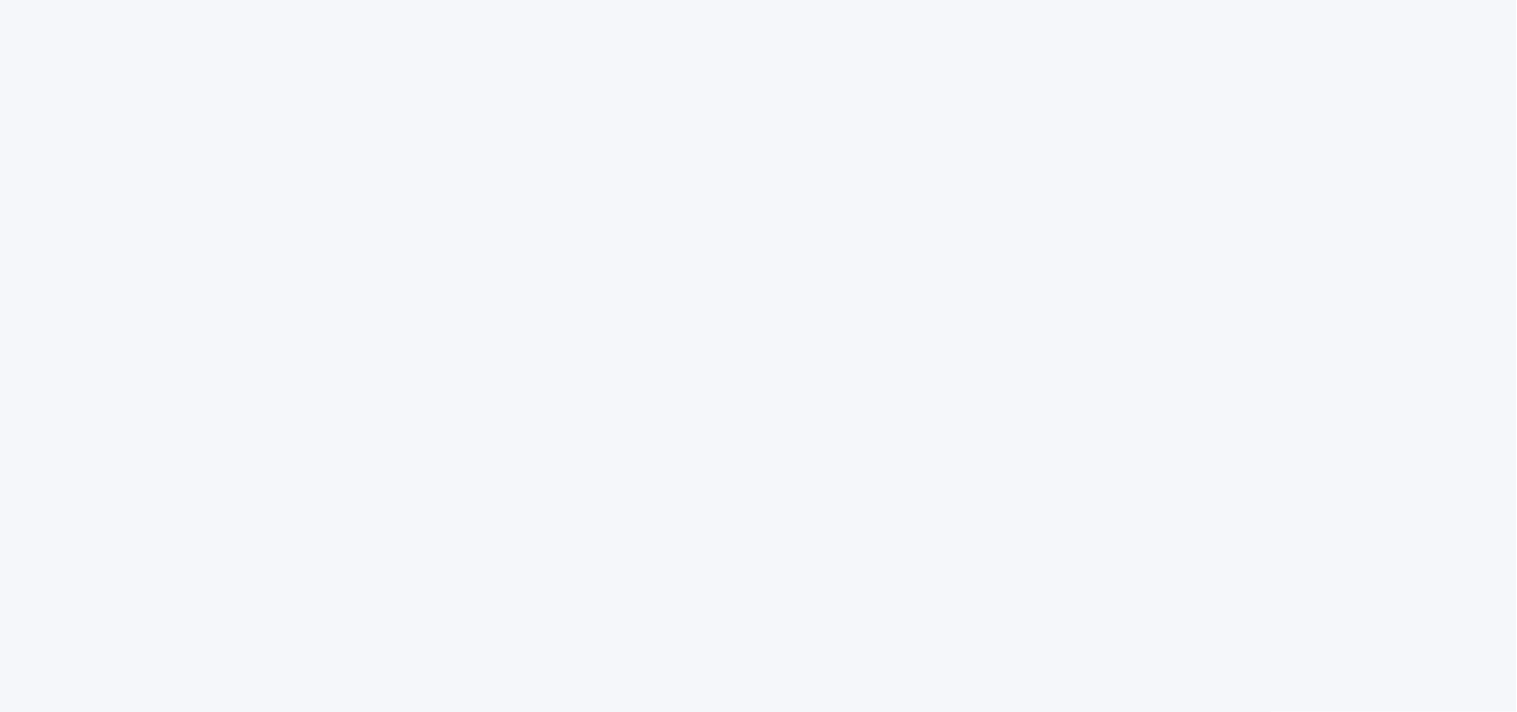 scroll, scrollTop: 252, scrollLeft: 0, axis: vertical 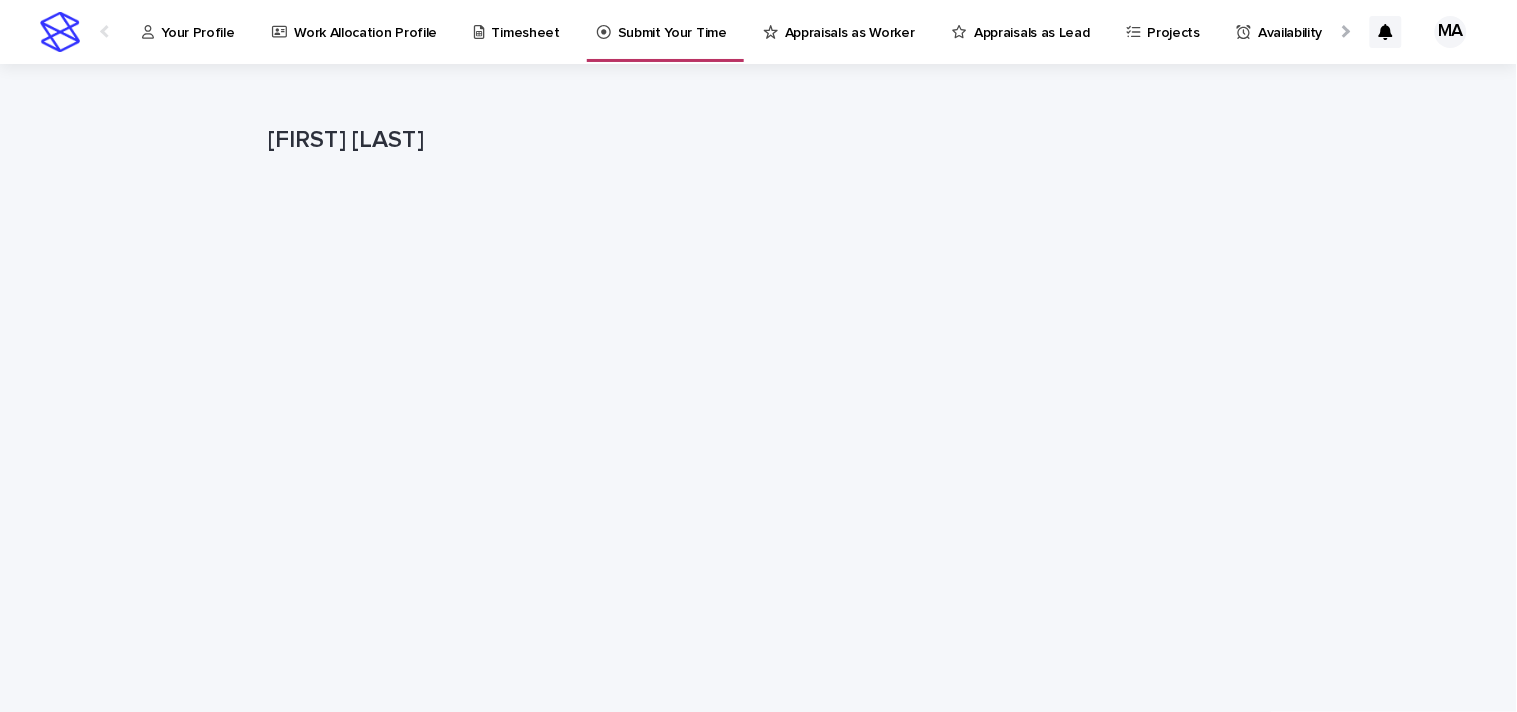 click on "Your Profile" at bounding box center (197, 21) 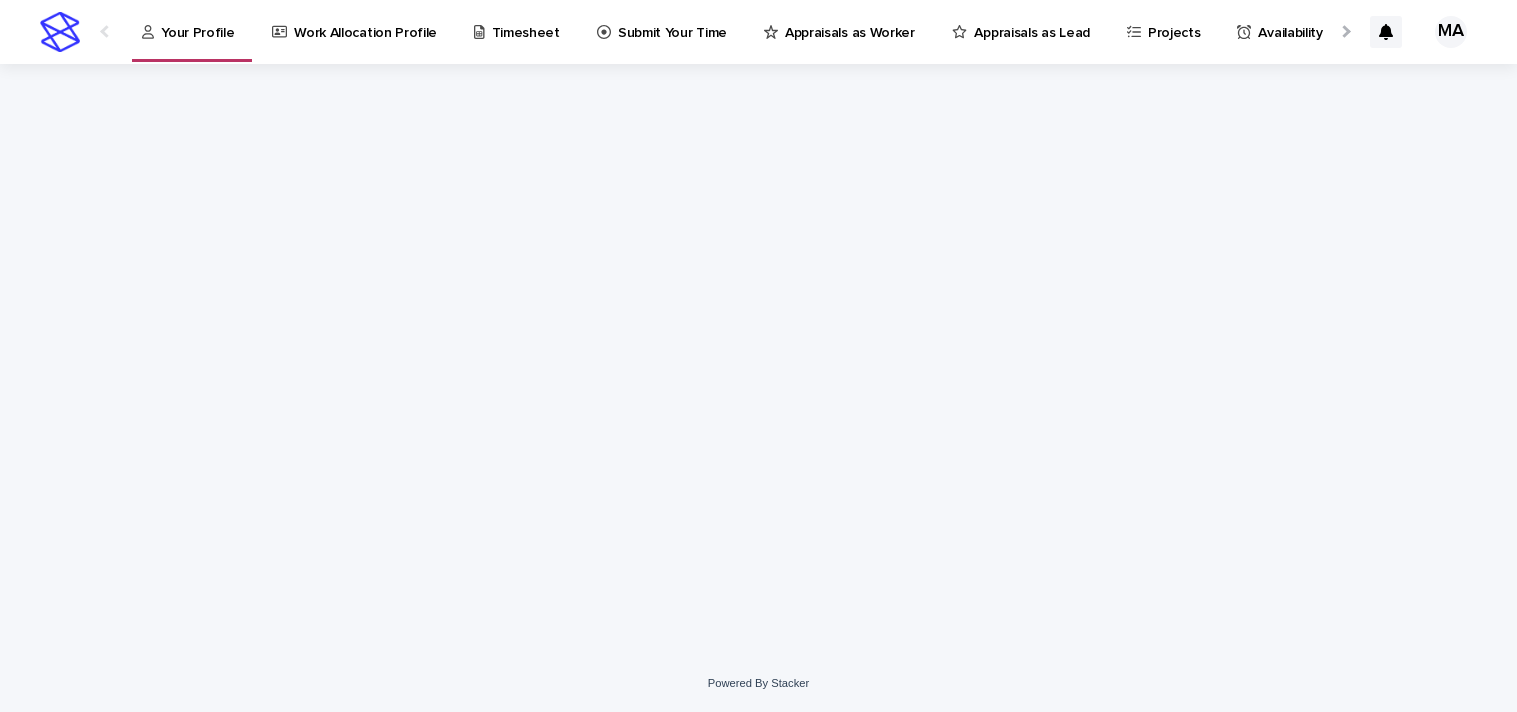 scroll, scrollTop: 0, scrollLeft: 0, axis: both 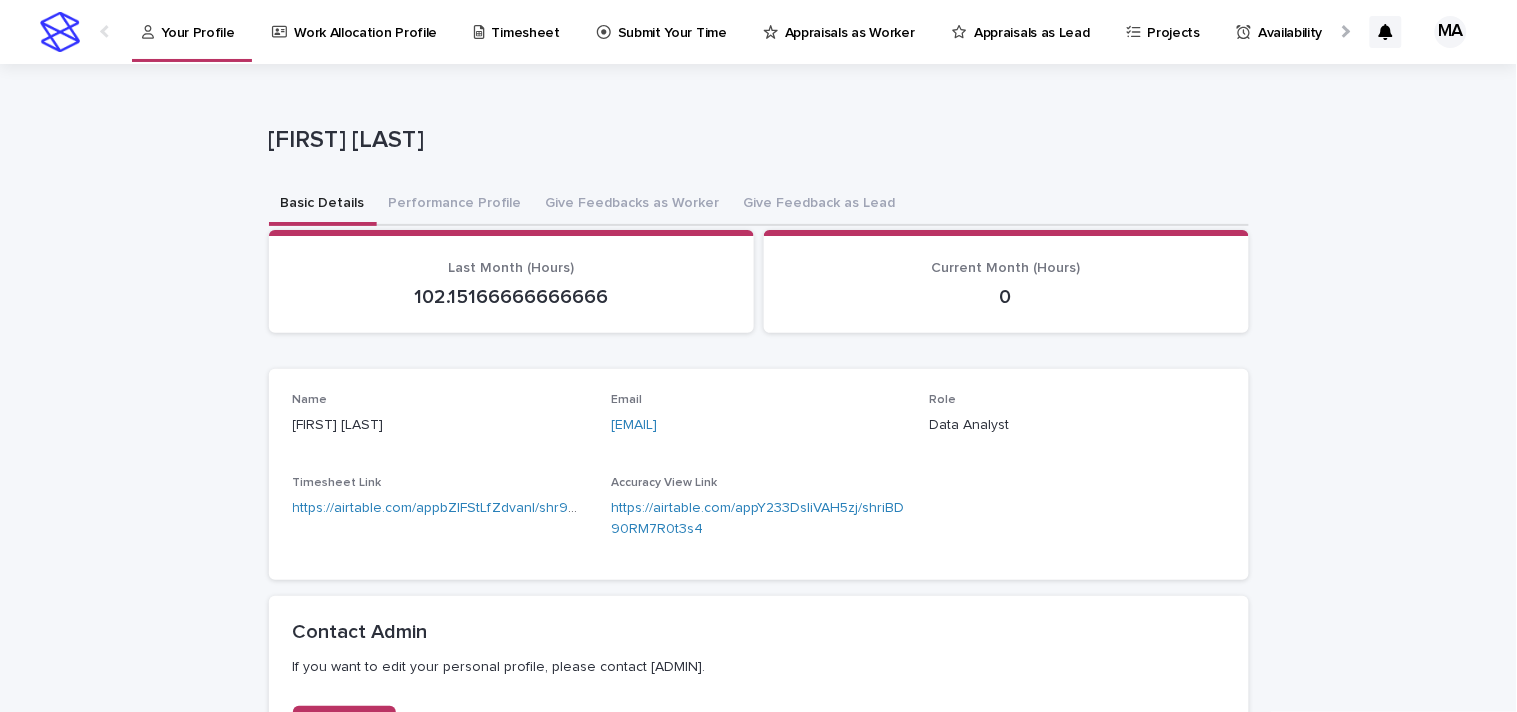 click on "Submit Your Time" at bounding box center (672, 21) 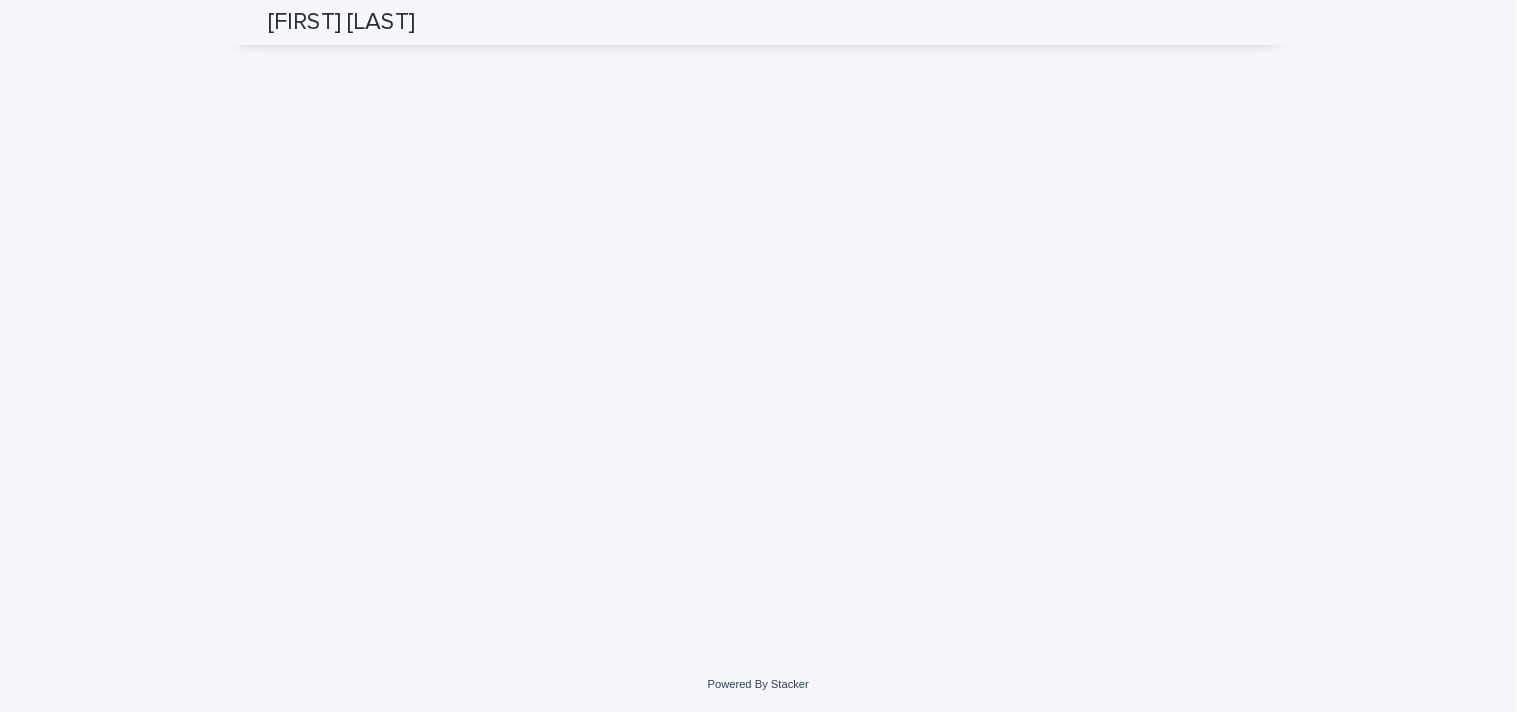 scroll, scrollTop: 0, scrollLeft: 0, axis: both 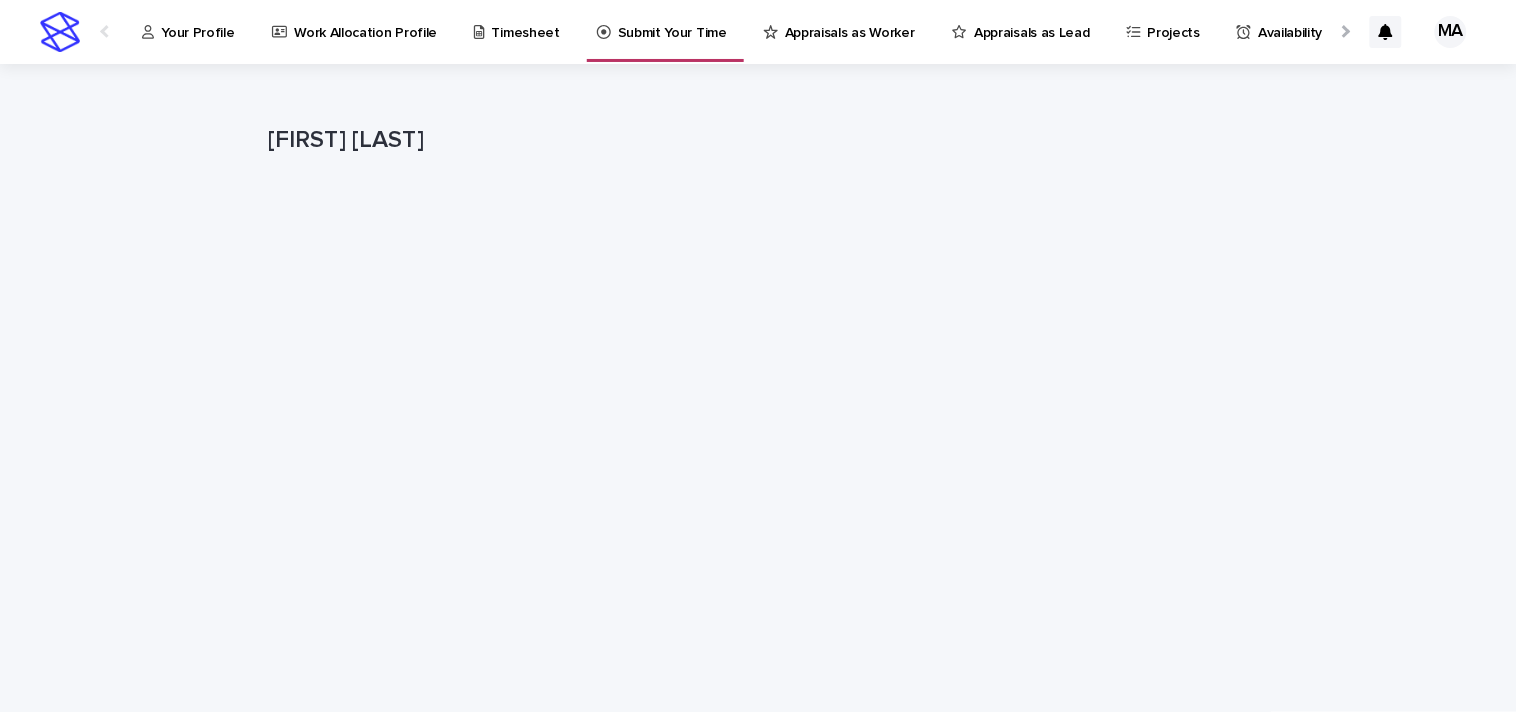 click on "Your Profile" at bounding box center [192, 31] 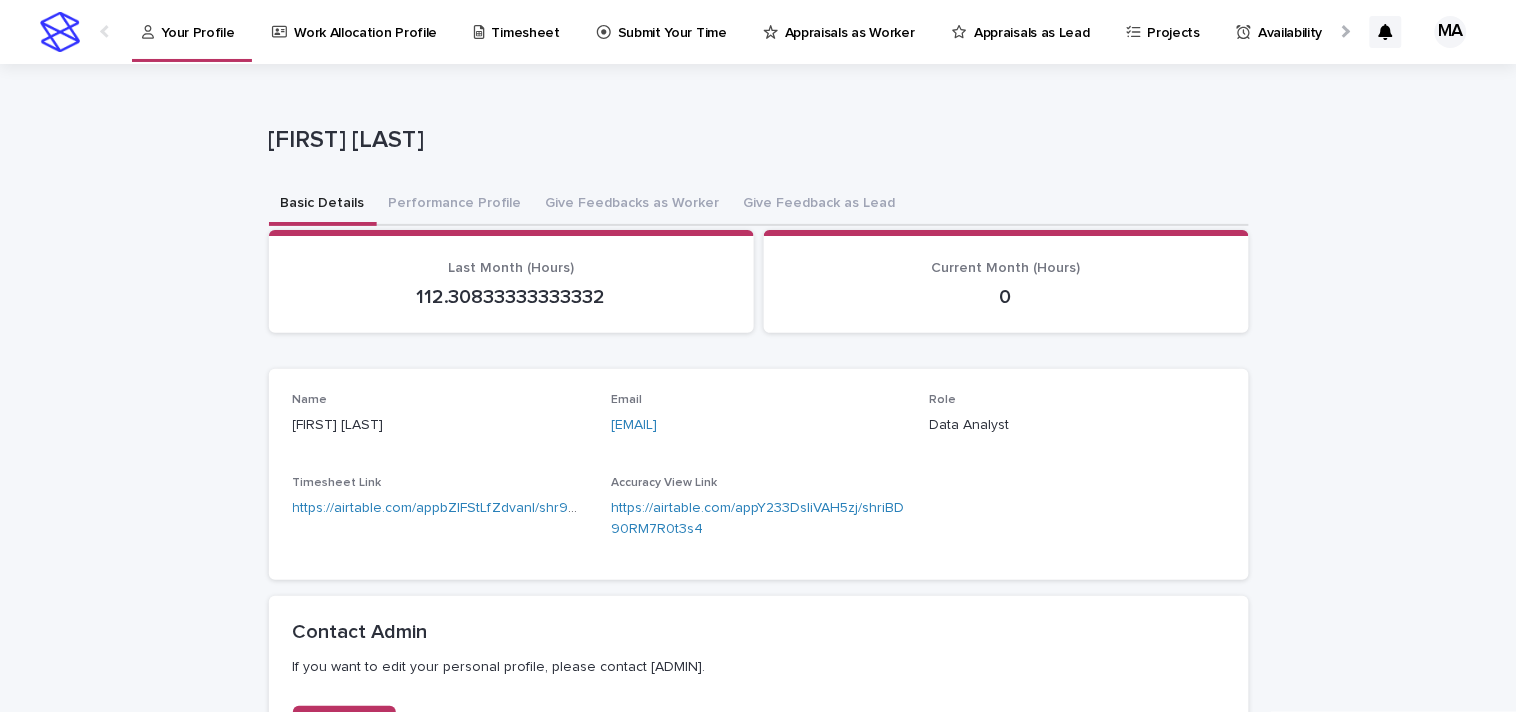 click on "Submit Your Time" at bounding box center [672, 21] 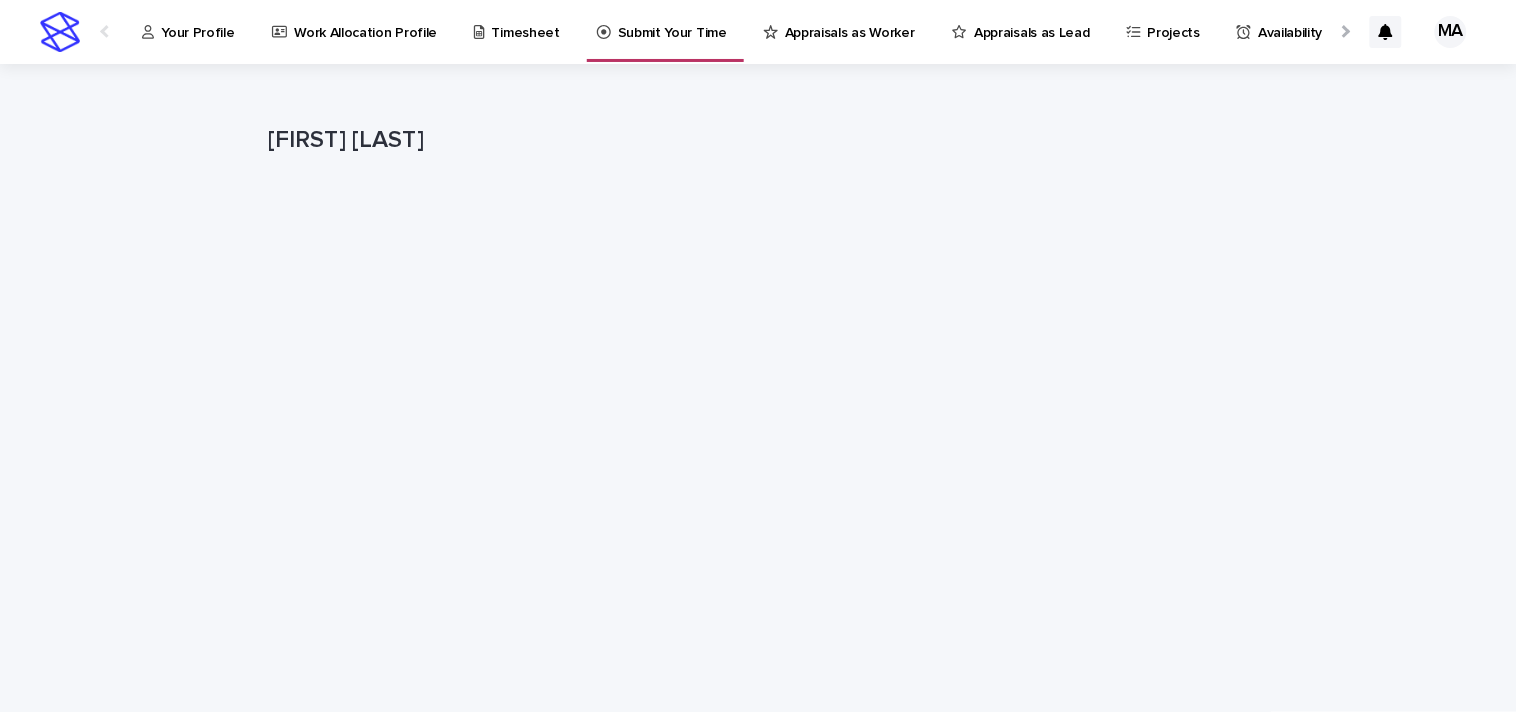 click on "Your Profile" at bounding box center (197, 21) 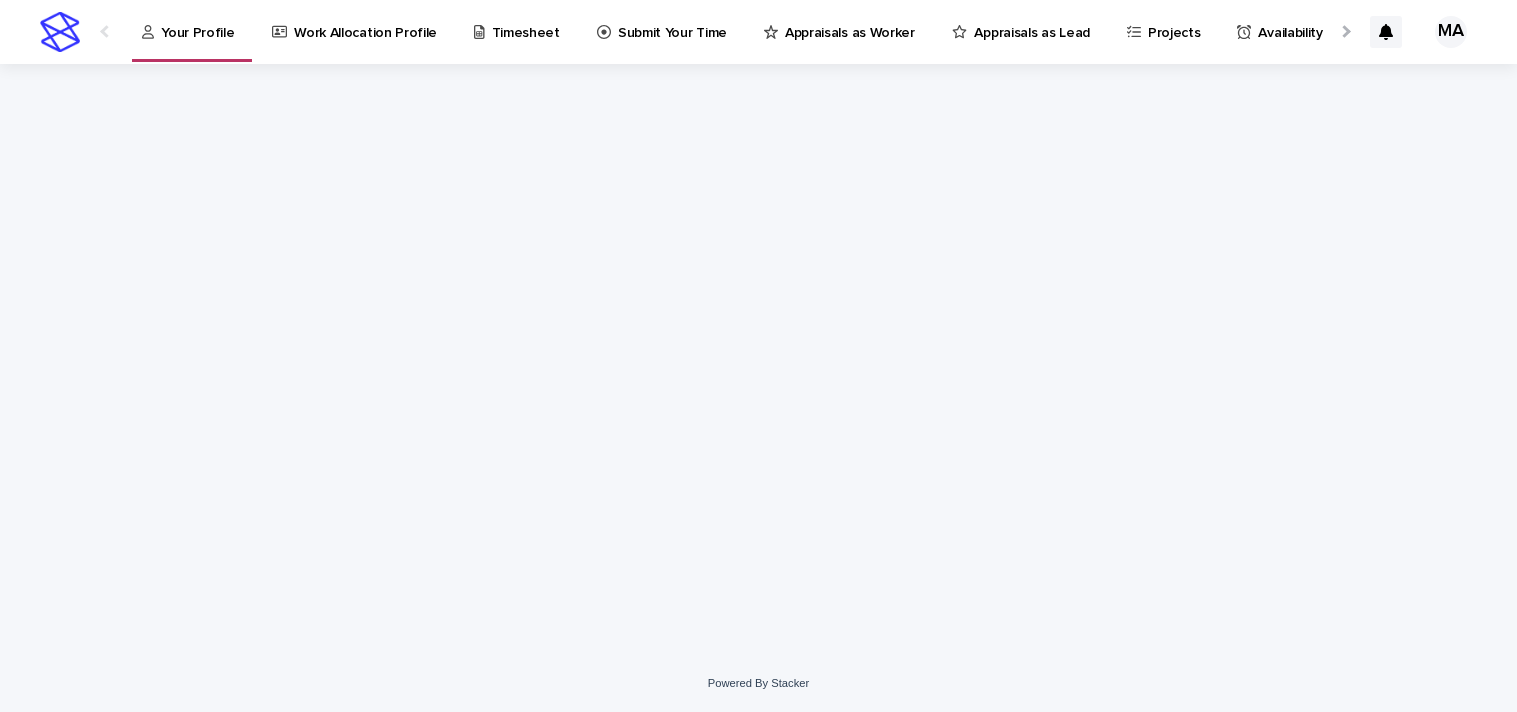scroll, scrollTop: 0, scrollLeft: 0, axis: both 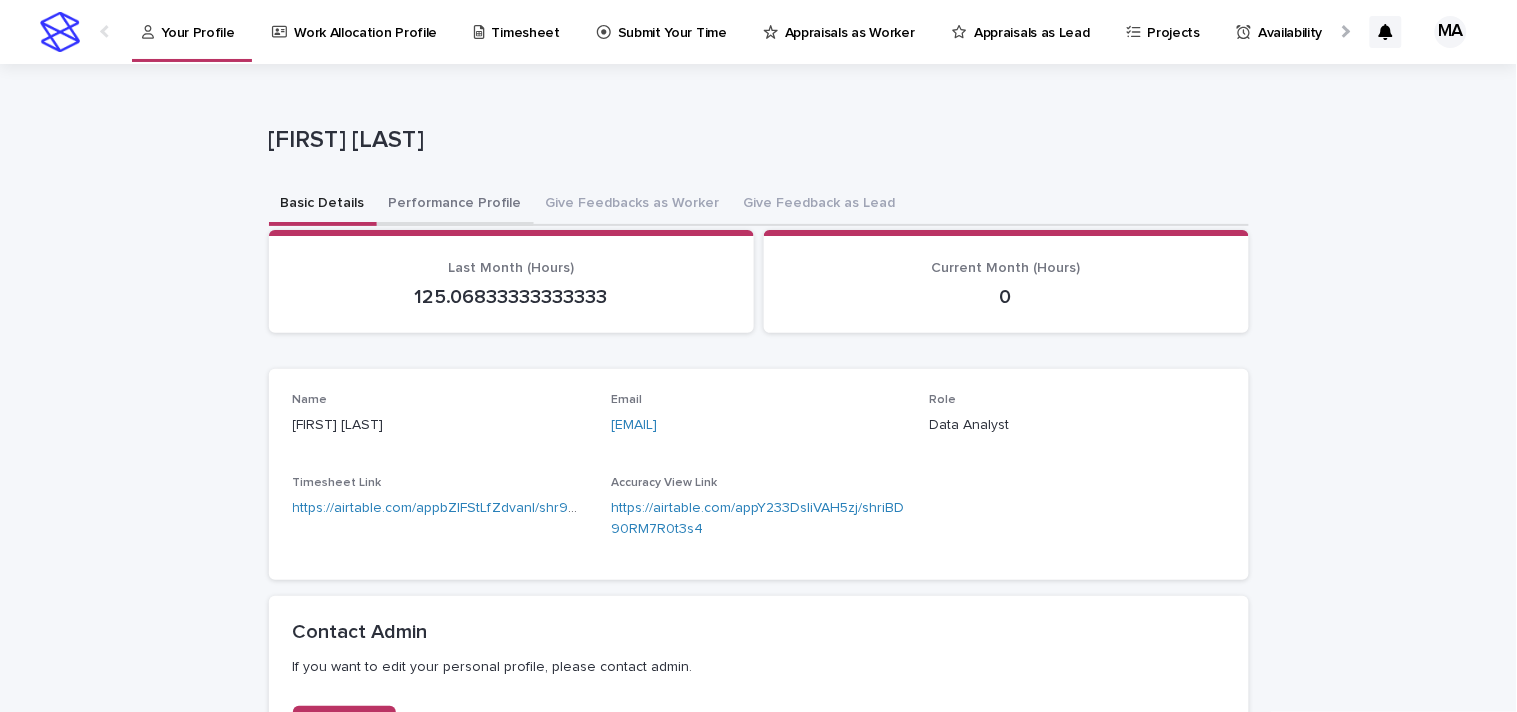 click on "Performance Profile" at bounding box center (455, 205) 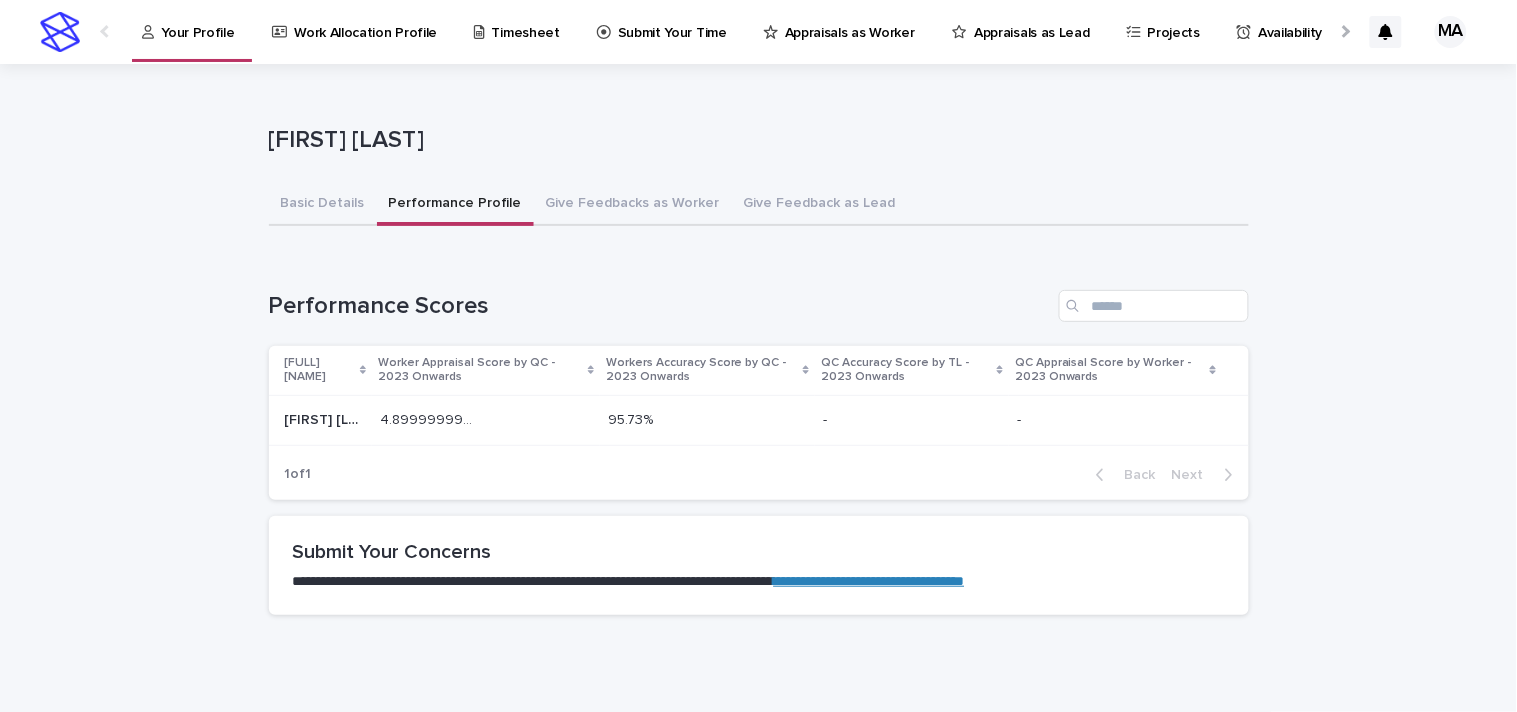 click at bounding box center (707, 420) 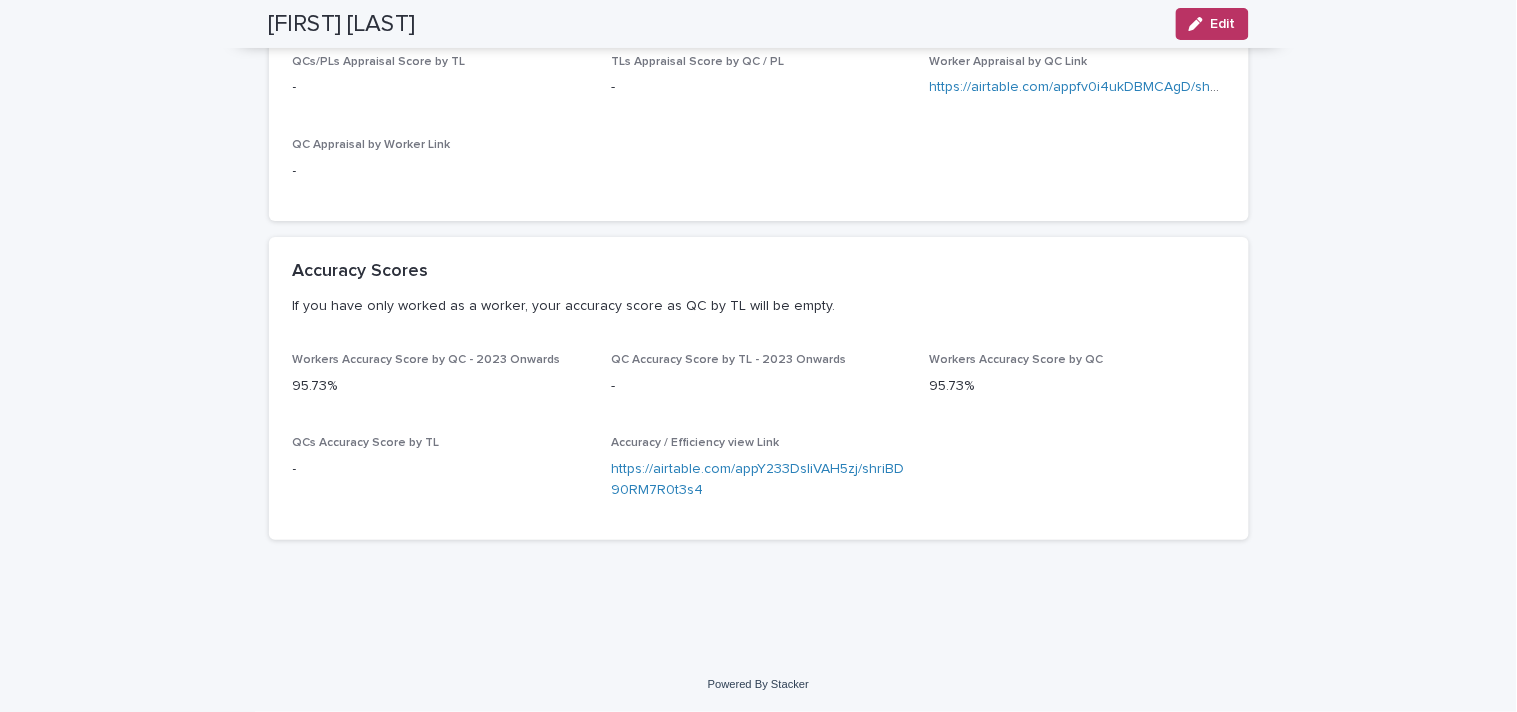 scroll, scrollTop: 290, scrollLeft: 0, axis: vertical 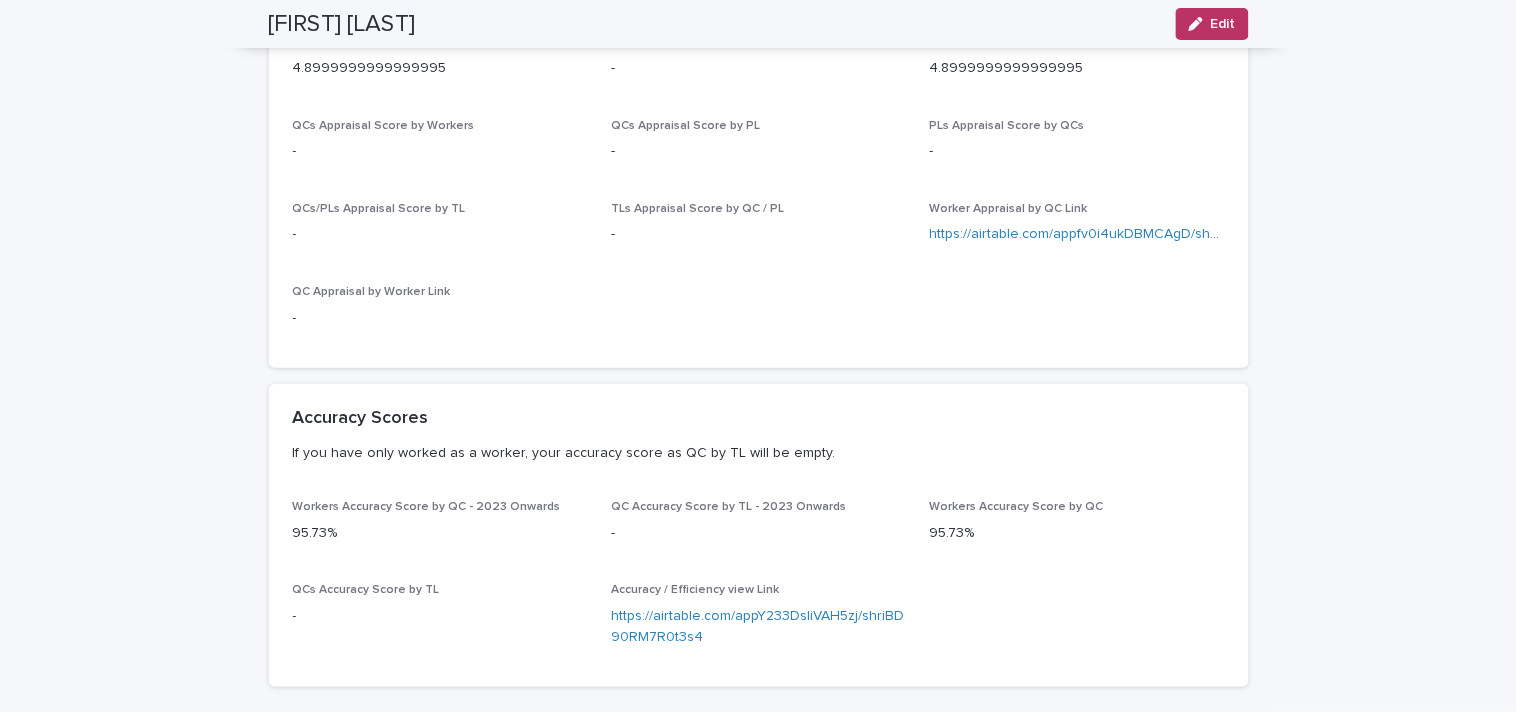 click on "https://airtable.com/appY233DsliVAH5zj/shriBD90RM7R0t3s4" at bounding box center [758, 627] 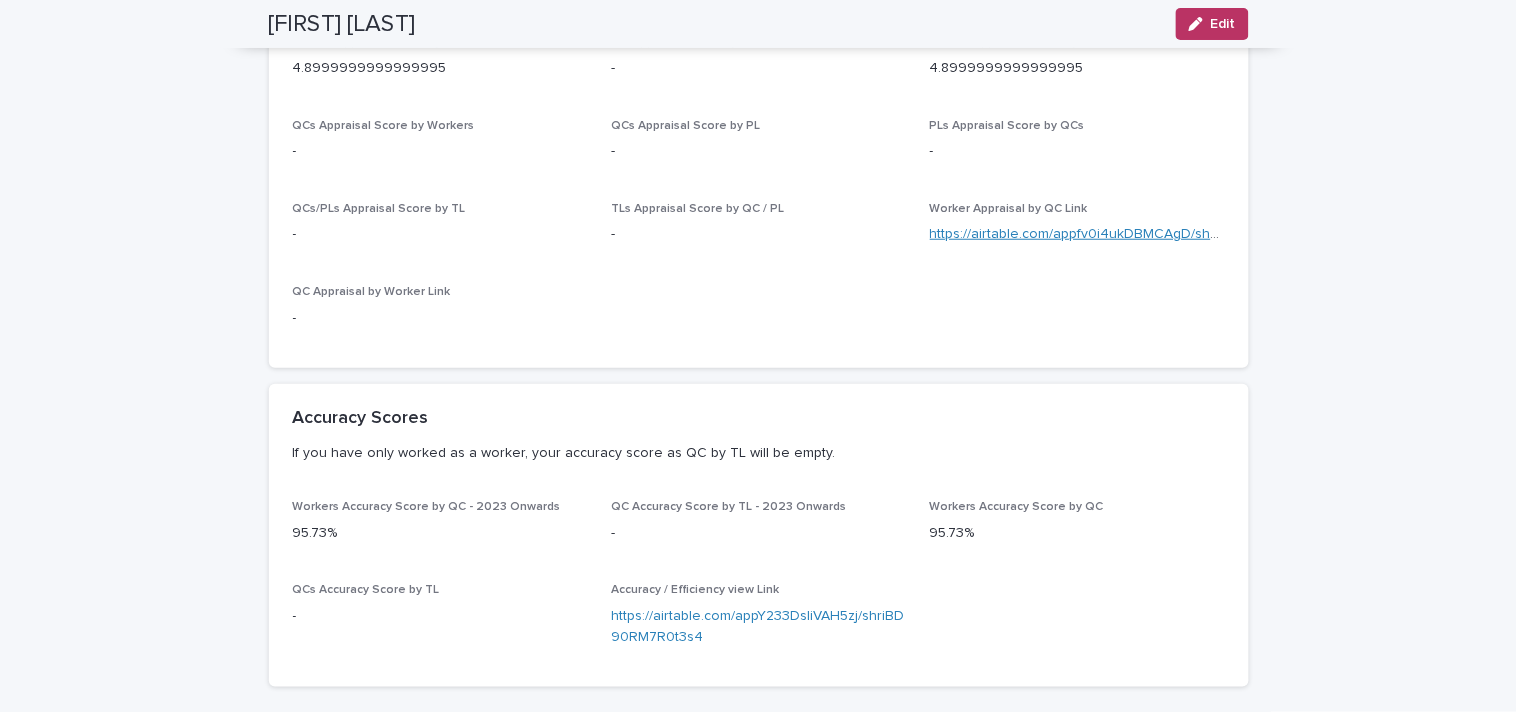 click on "https://airtable.com/appfv0i4ukDBMCAgD/shrEVQW3RWNRo4nvT" at bounding box center (1137, 234) 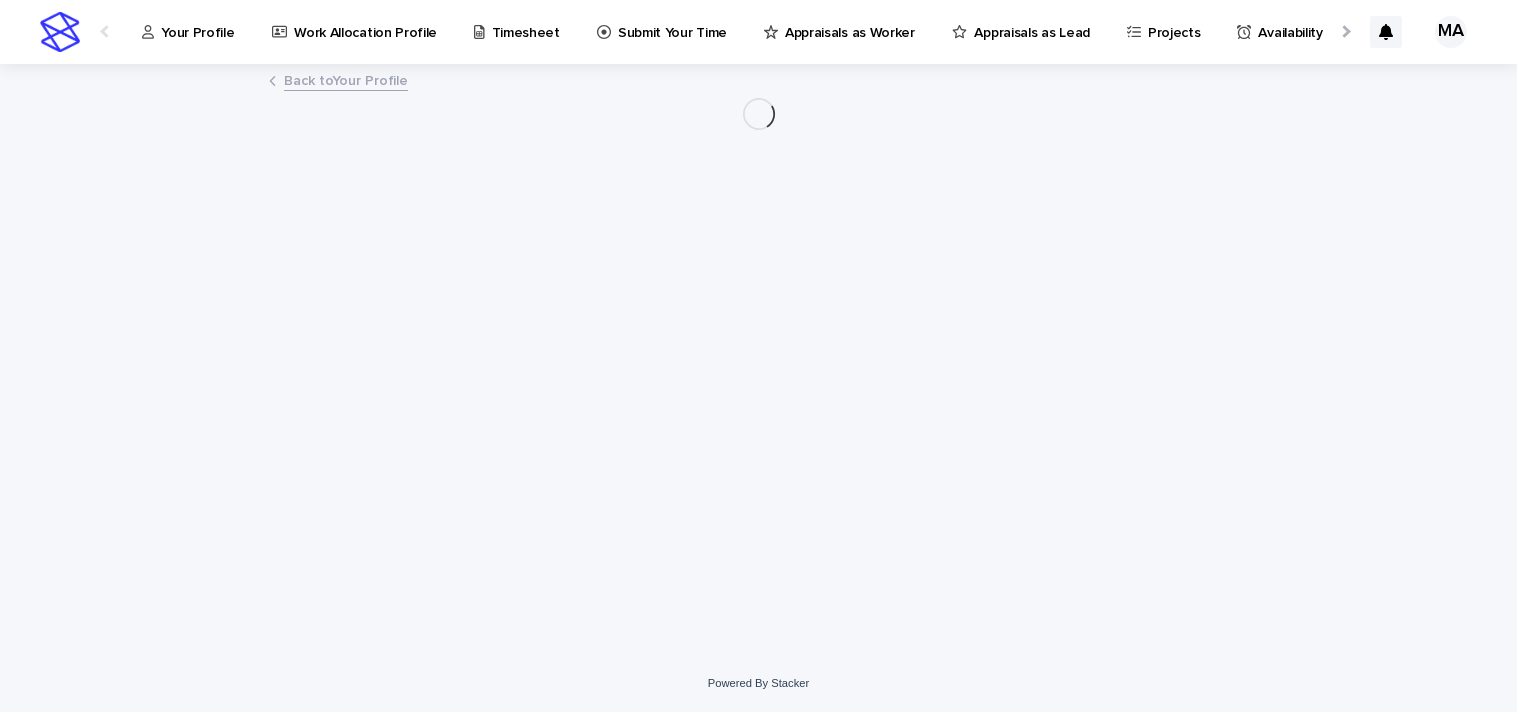scroll, scrollTop: 0, scrollLeft: 0, axis: both 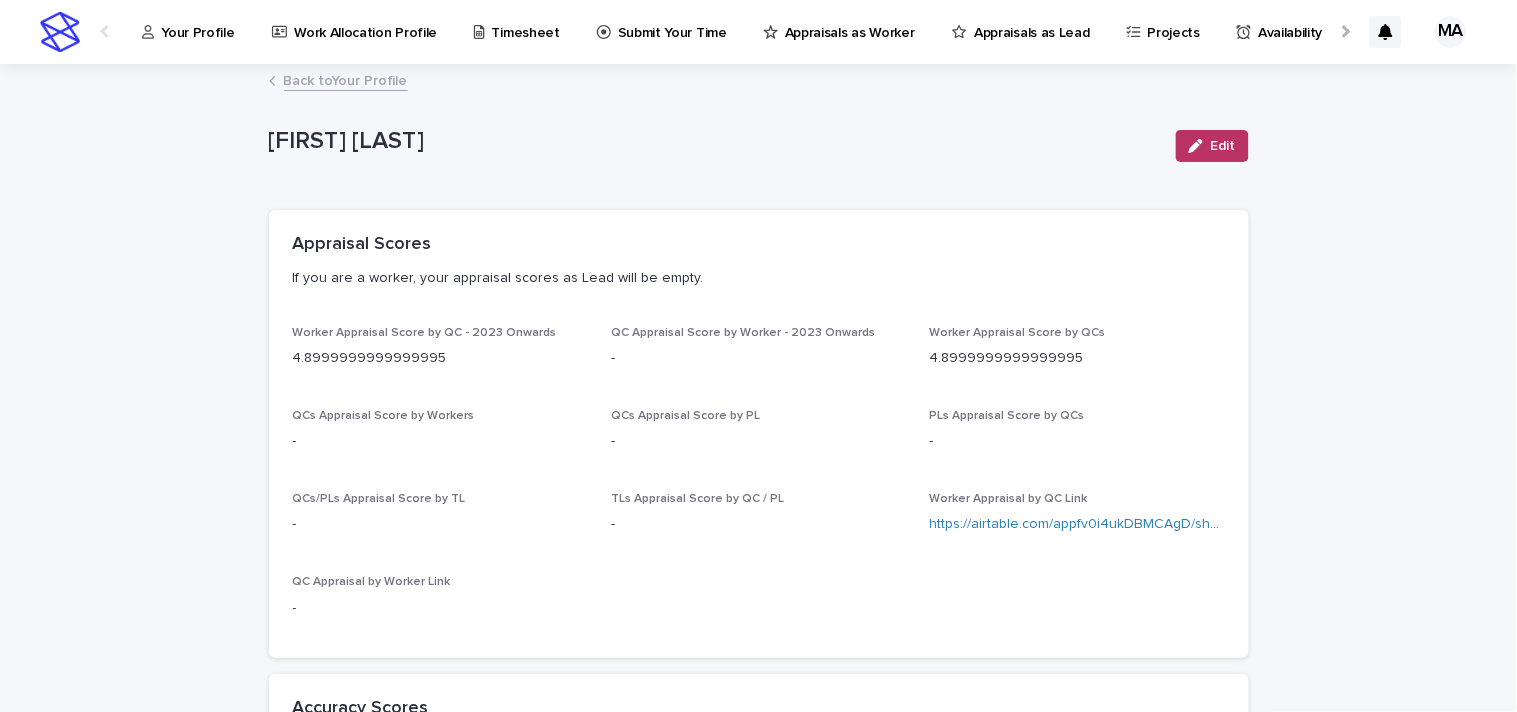 click on "Worker Appraisal by QC Link https://airtable.com/appfv0i4ukDBMCAgD/shrEVQW3RWNRo4nvT" at bounding box center [1077, 521] 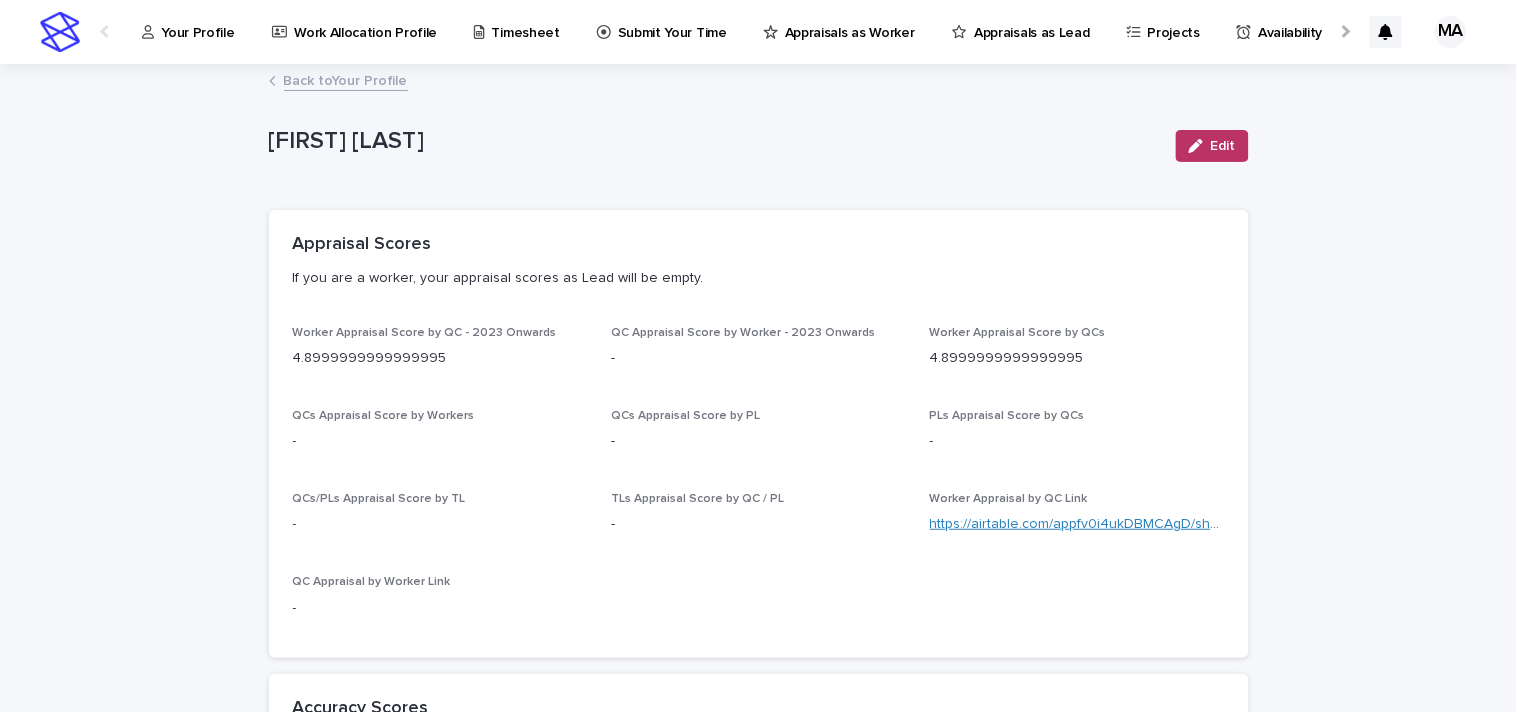 click on "https://airtable.com/appfv0i4ukDBMCAgD/shrEVQW3RWNRo4nvT" at bounding box center [1137, 524] 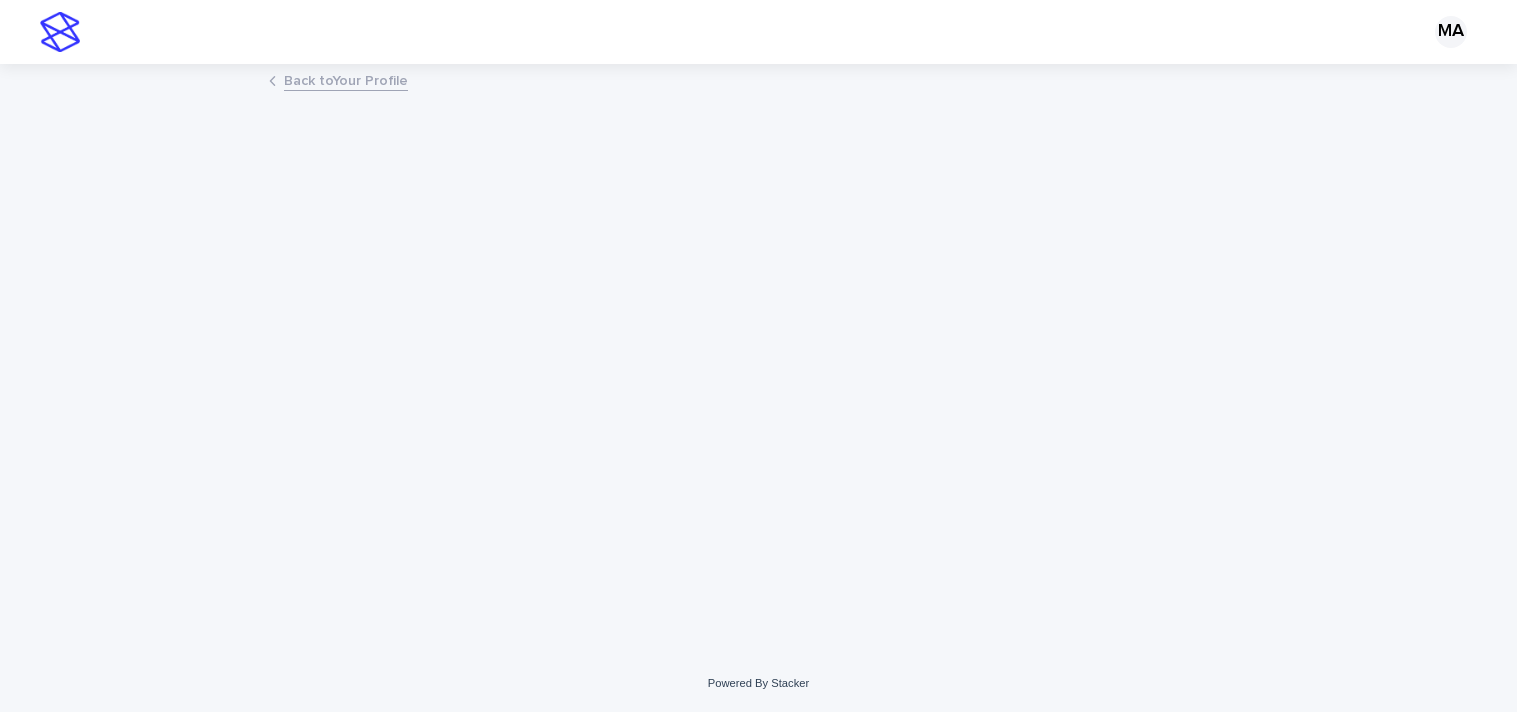 scroll, scrollTop: 0, scrollLeft: 0, axis: both 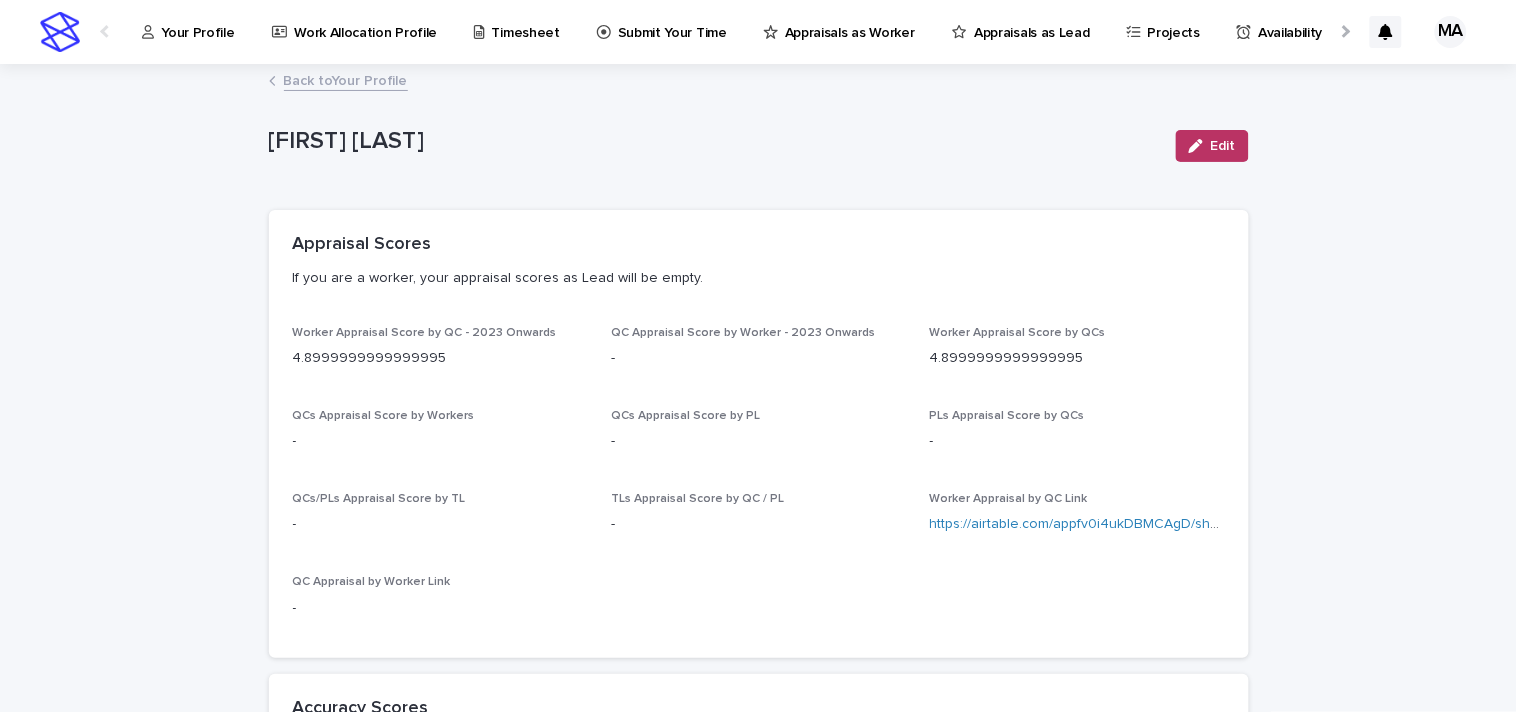 click on "Back to  Your Profile" at bounding box center (759, 82) 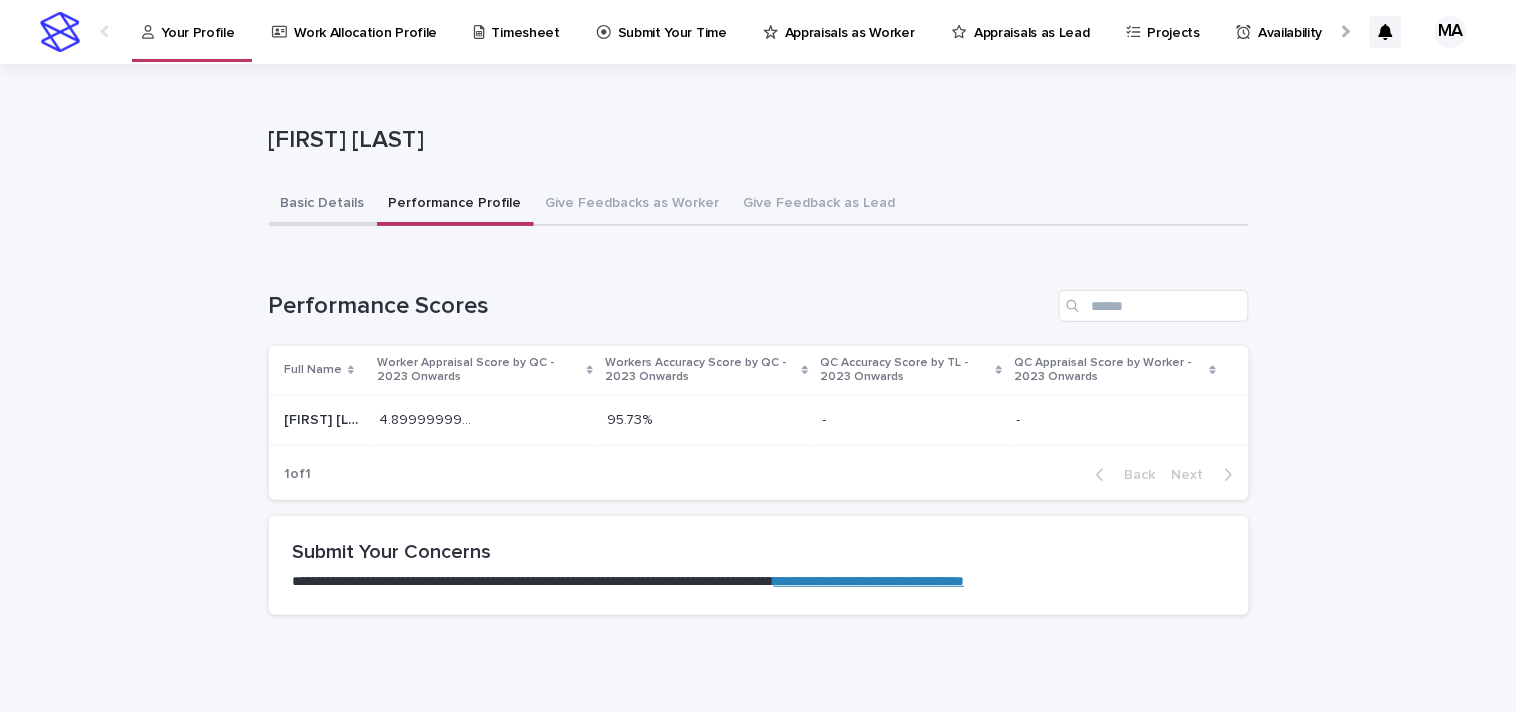 click on "Basic Details" at bounding box center (323, 205) 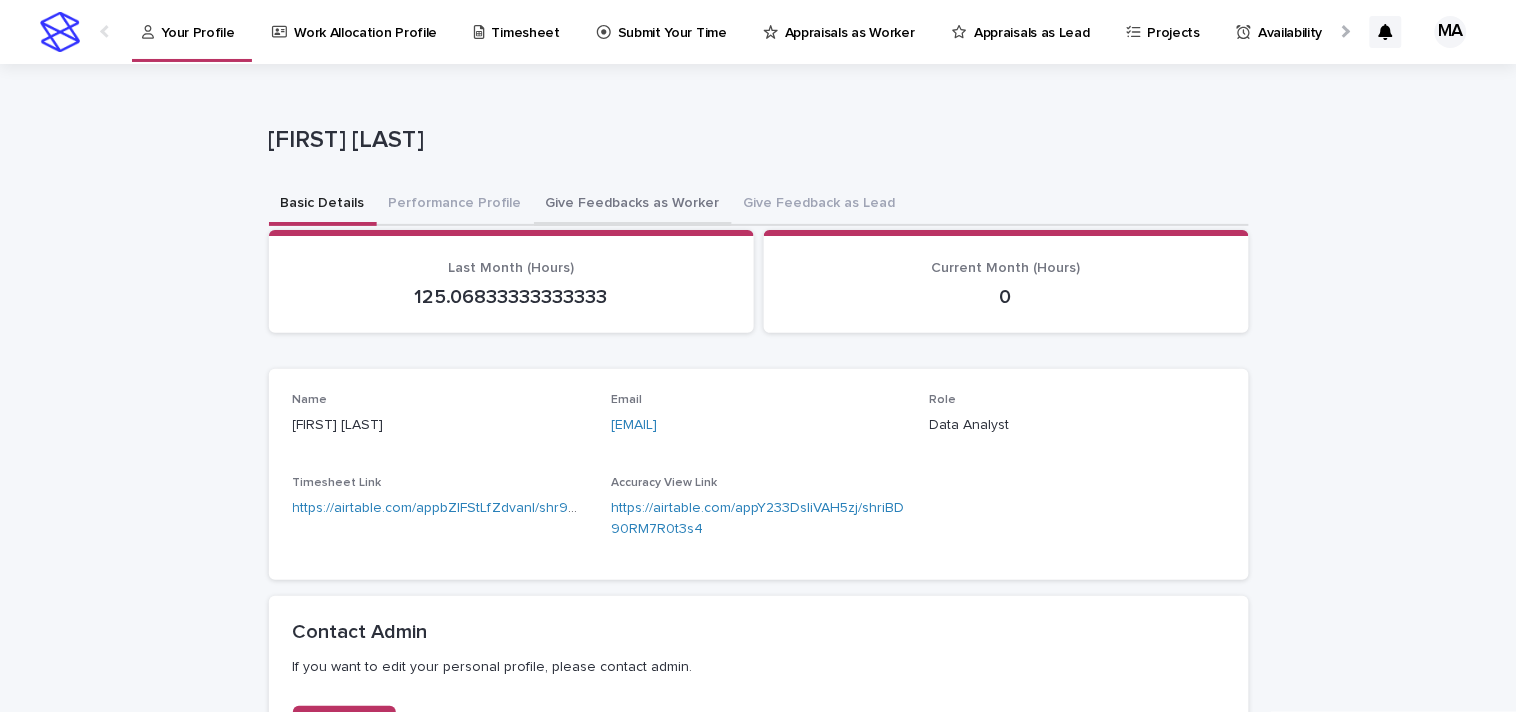 click on "Give Feedbacks as Worker" at bounding box center [633, 205] 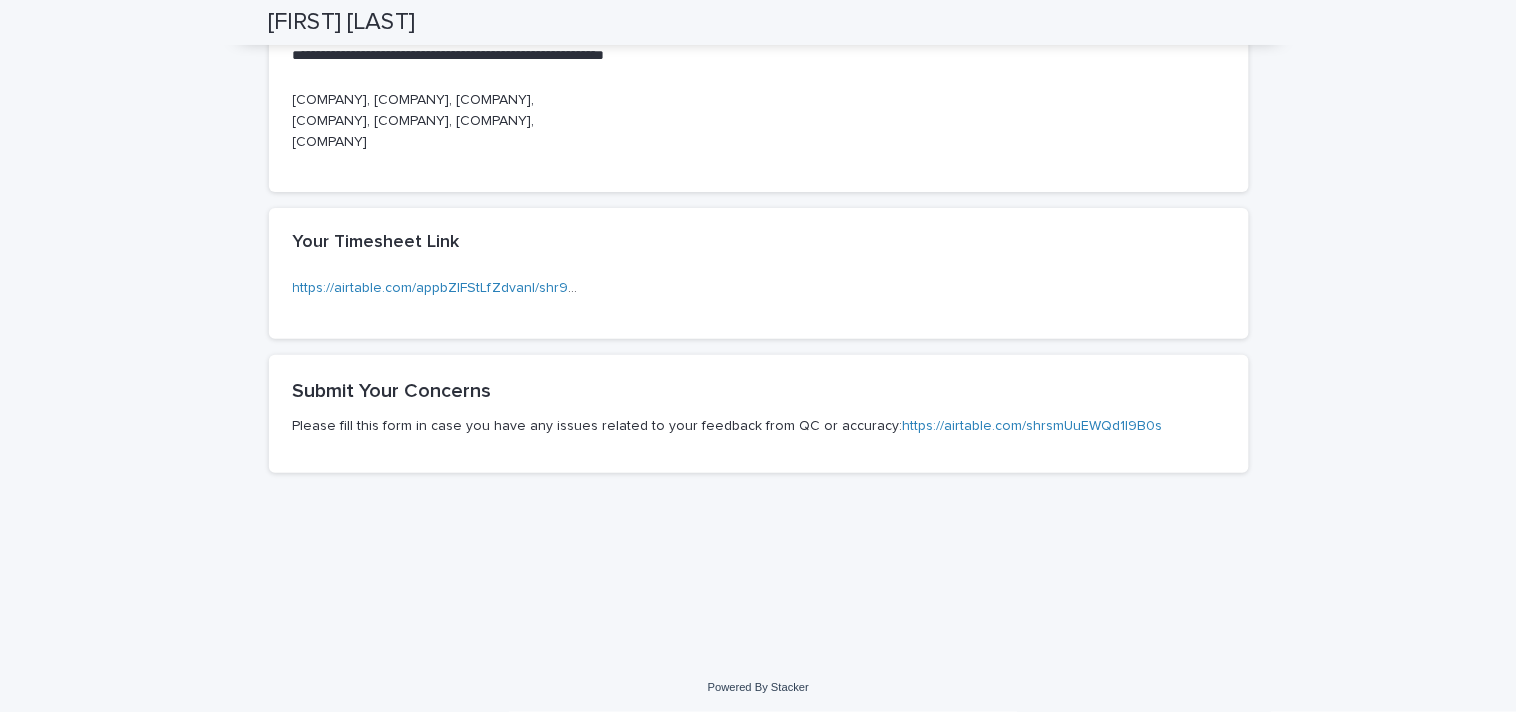 scroll, scrollTop: 0, scrollLeft: 0, axis: both 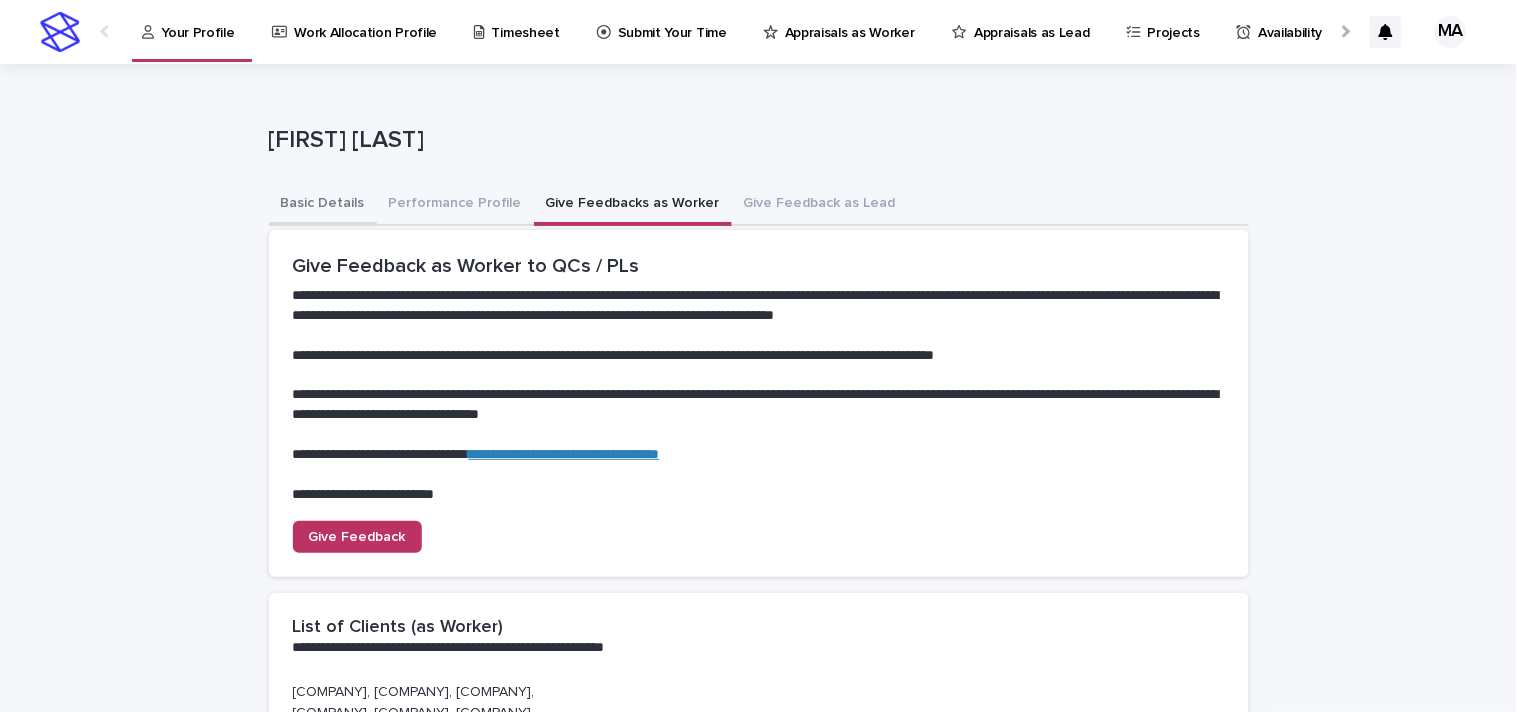 click on "Basic Details" at bounding box center (323, 205) 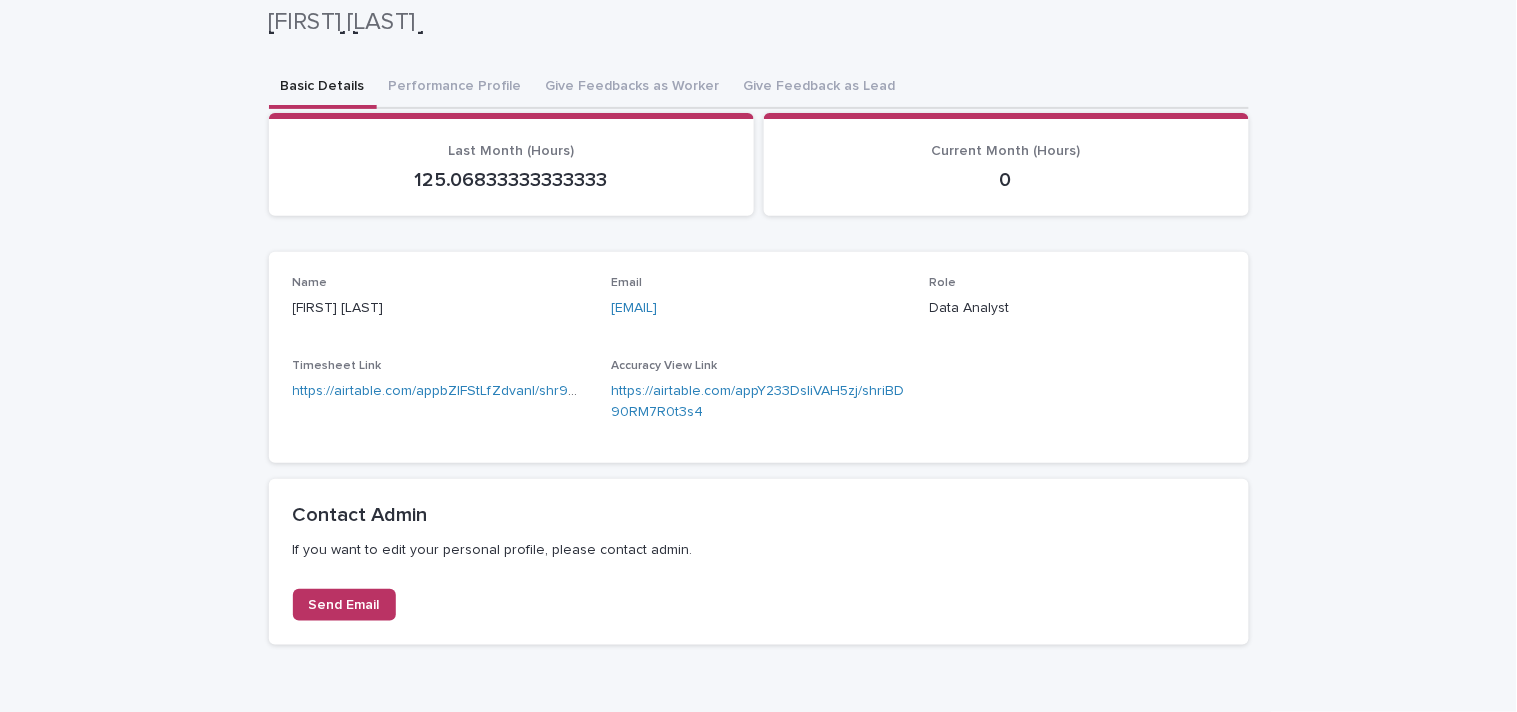 scroll, scrollTop: 0, scrollLeft: 0, axis: both 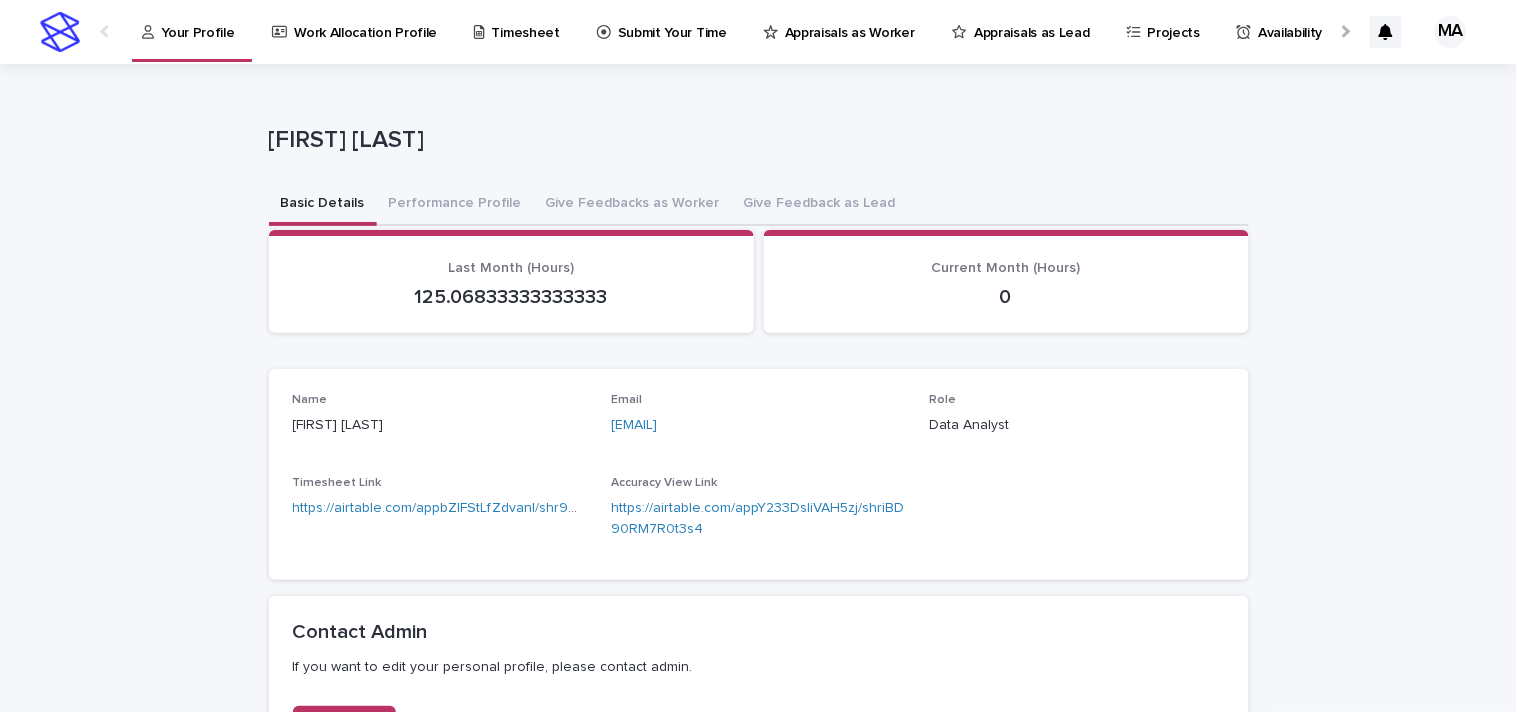 click on "Work Allocation Profile" at bounding box center [358, 31] 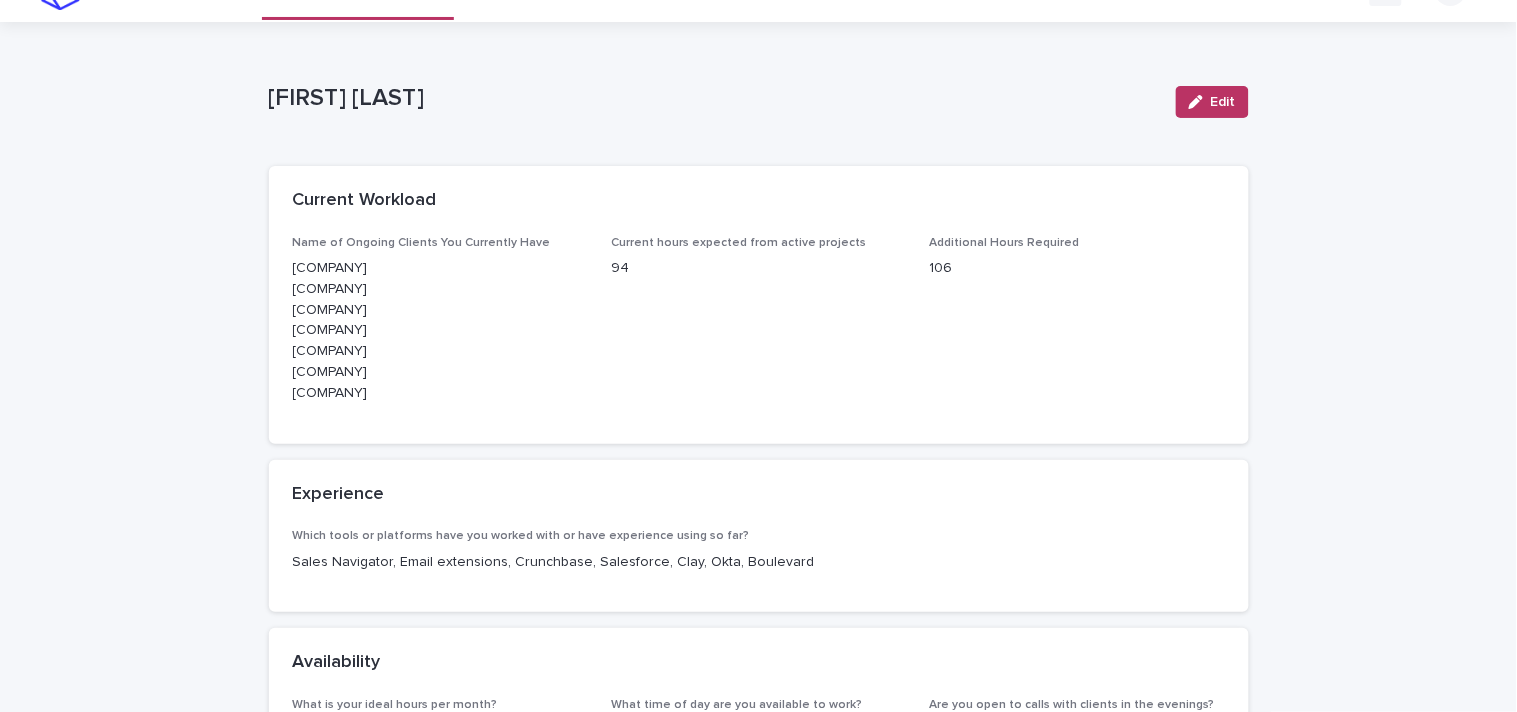 scroll, scrollTop: 0, scrollLeft: 0, axis: both 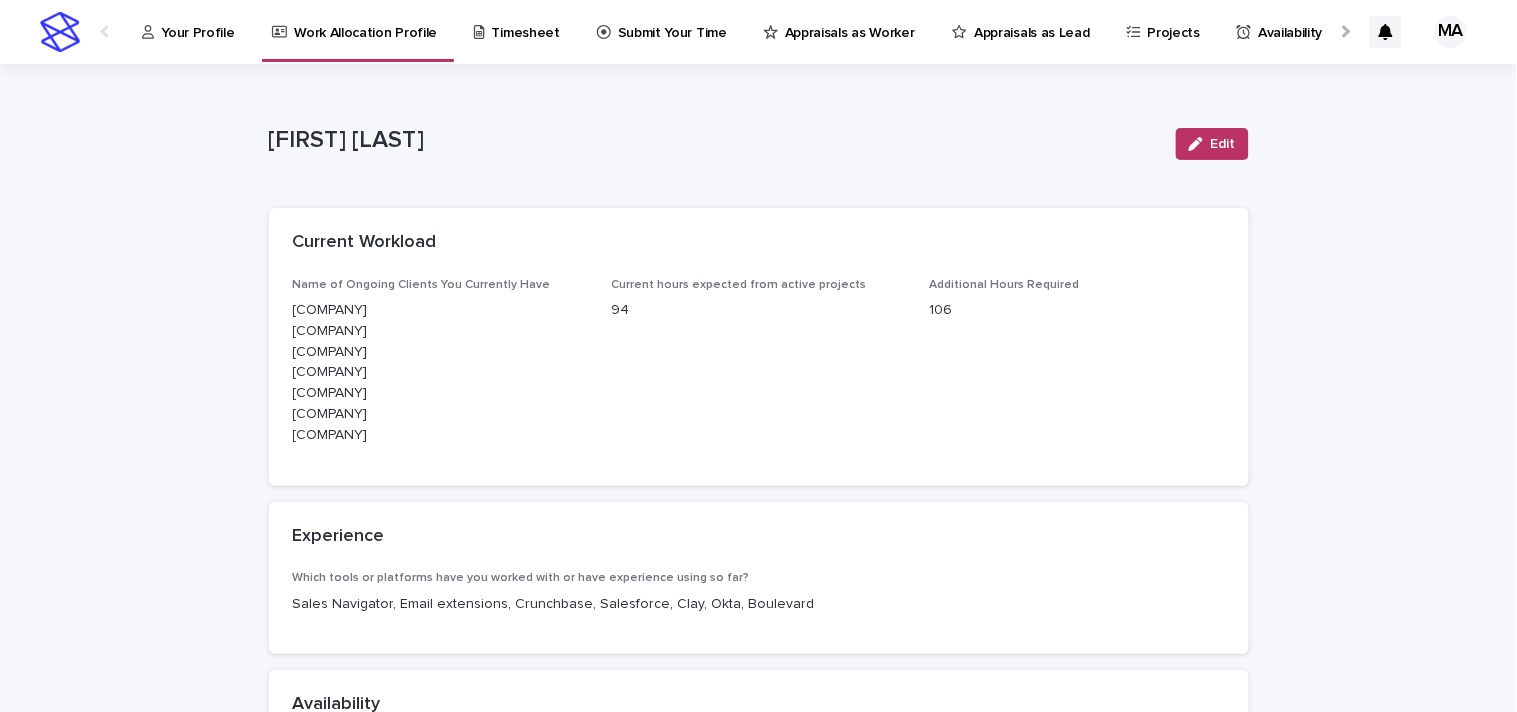 click on "Appraisals as Worker" at bounding box center (850, 21) 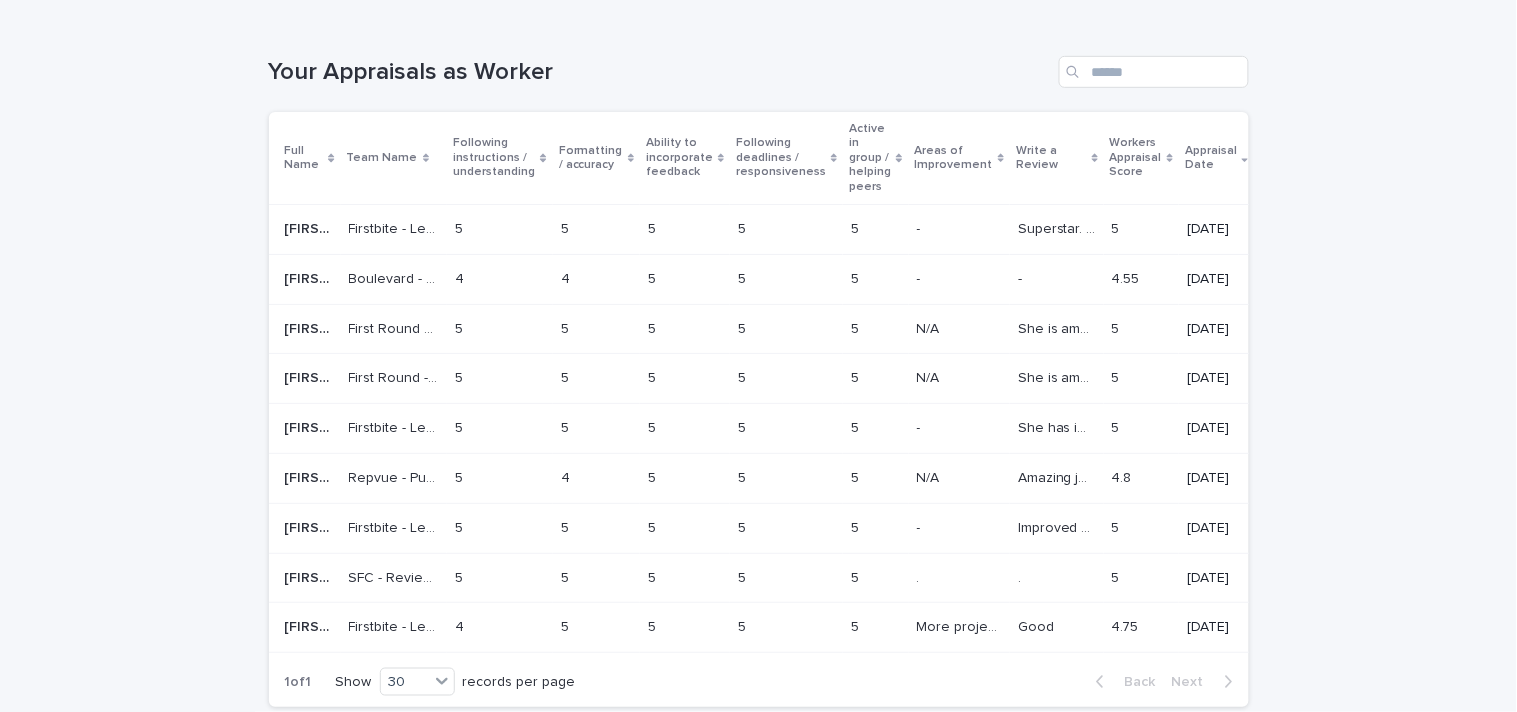 scroll, scrollTop: 296, scrollLeft: 0, axis: vertical 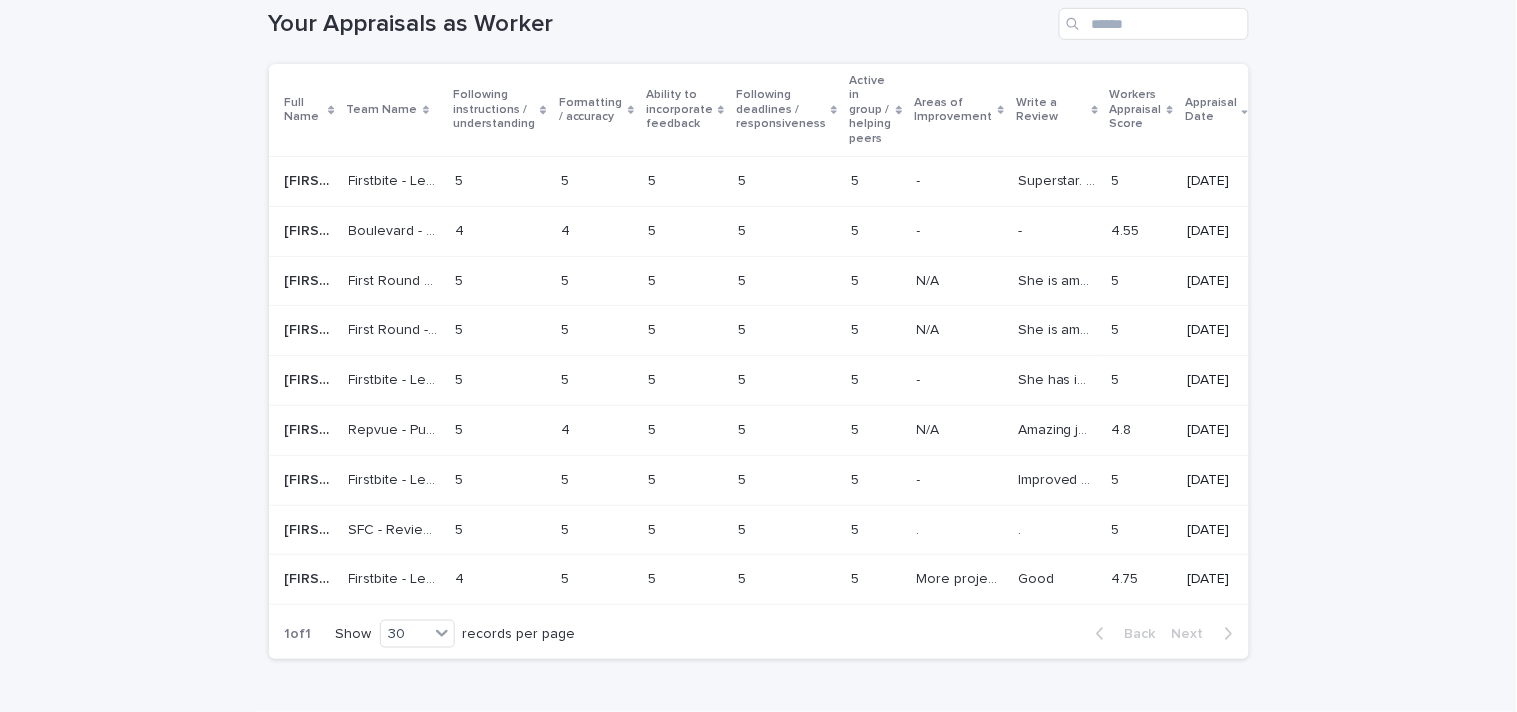 click on "4.55" at bounding box center [1128, 229] 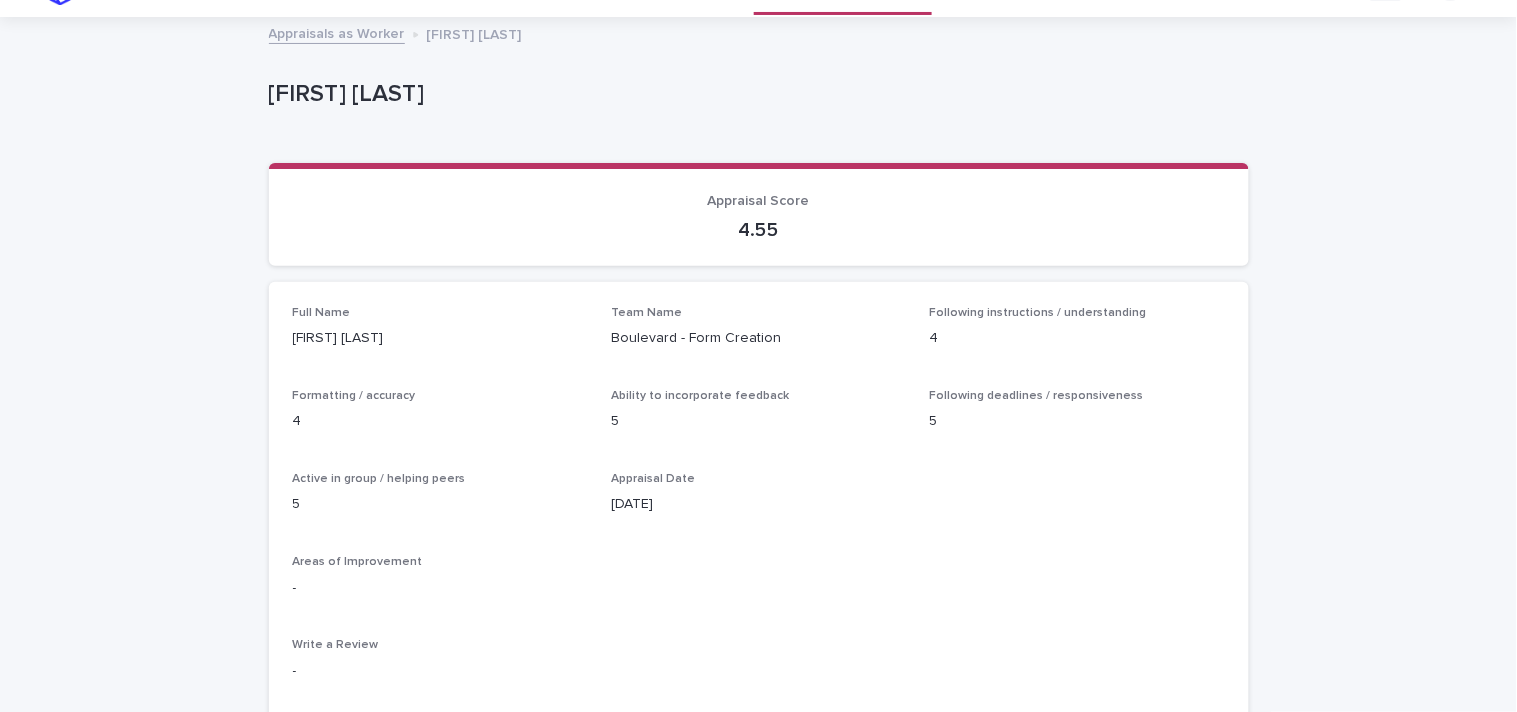 scroll, scrollTop: 0, scrollLeft: 0, axis: both 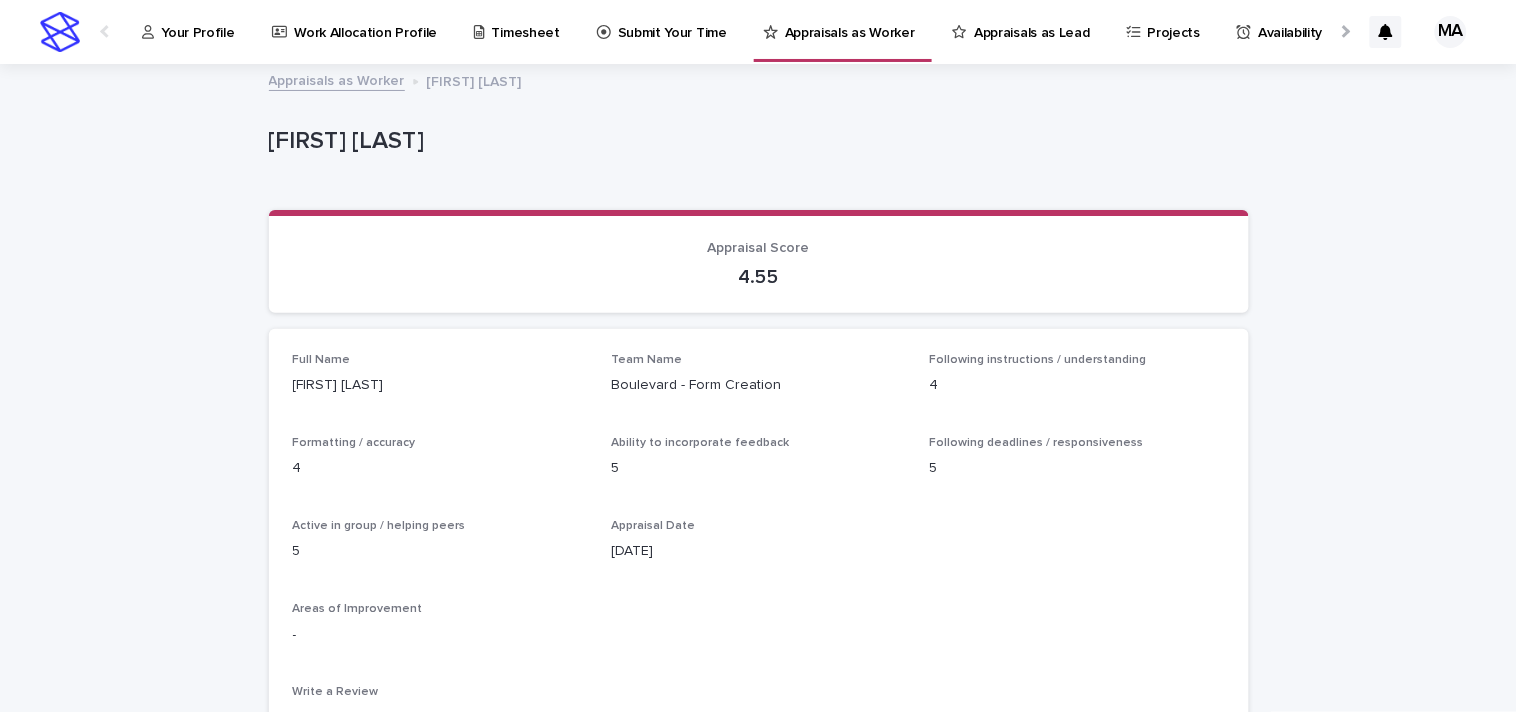 click on "Appraisals as Worker" at bounding box center (337, 79) 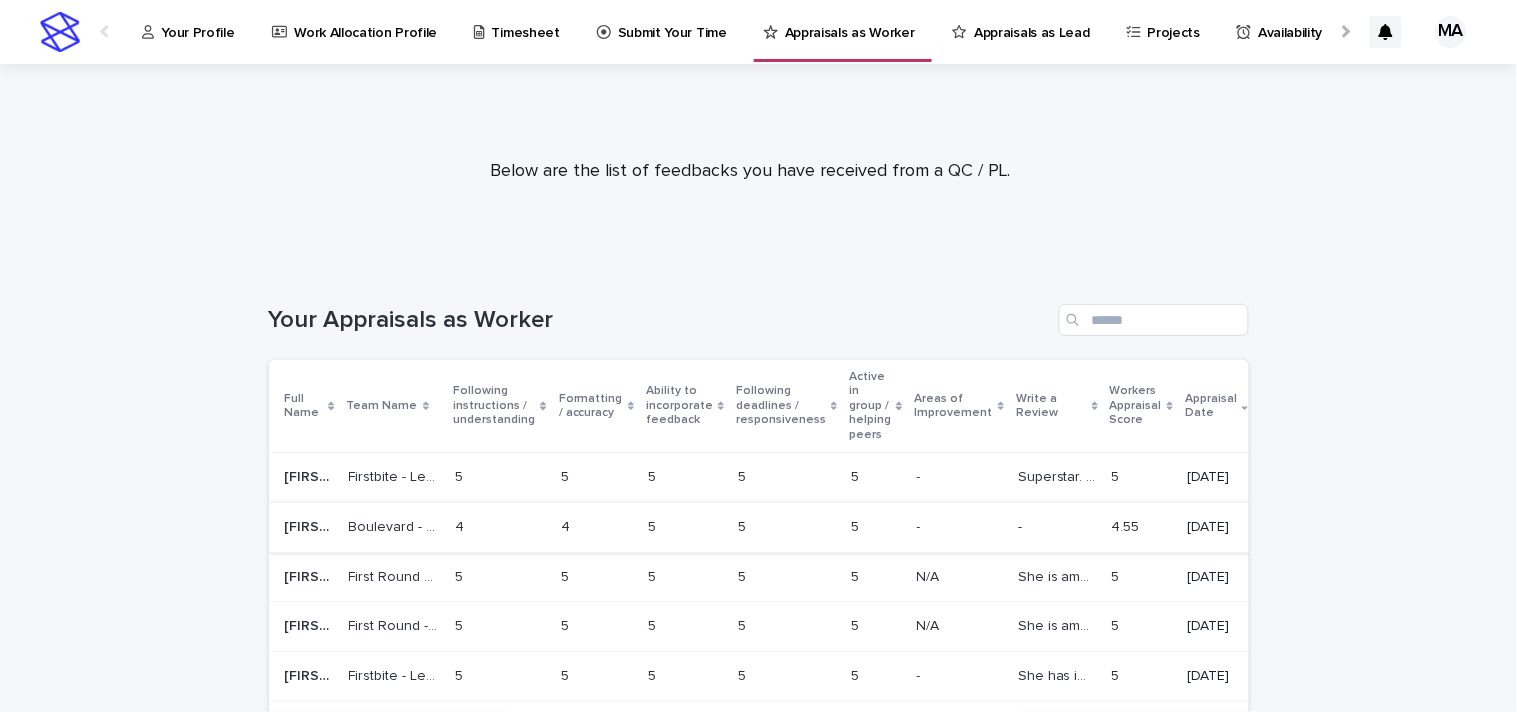 scroll, scrollTop: 147, scrollLeft: 0, axis: vertical 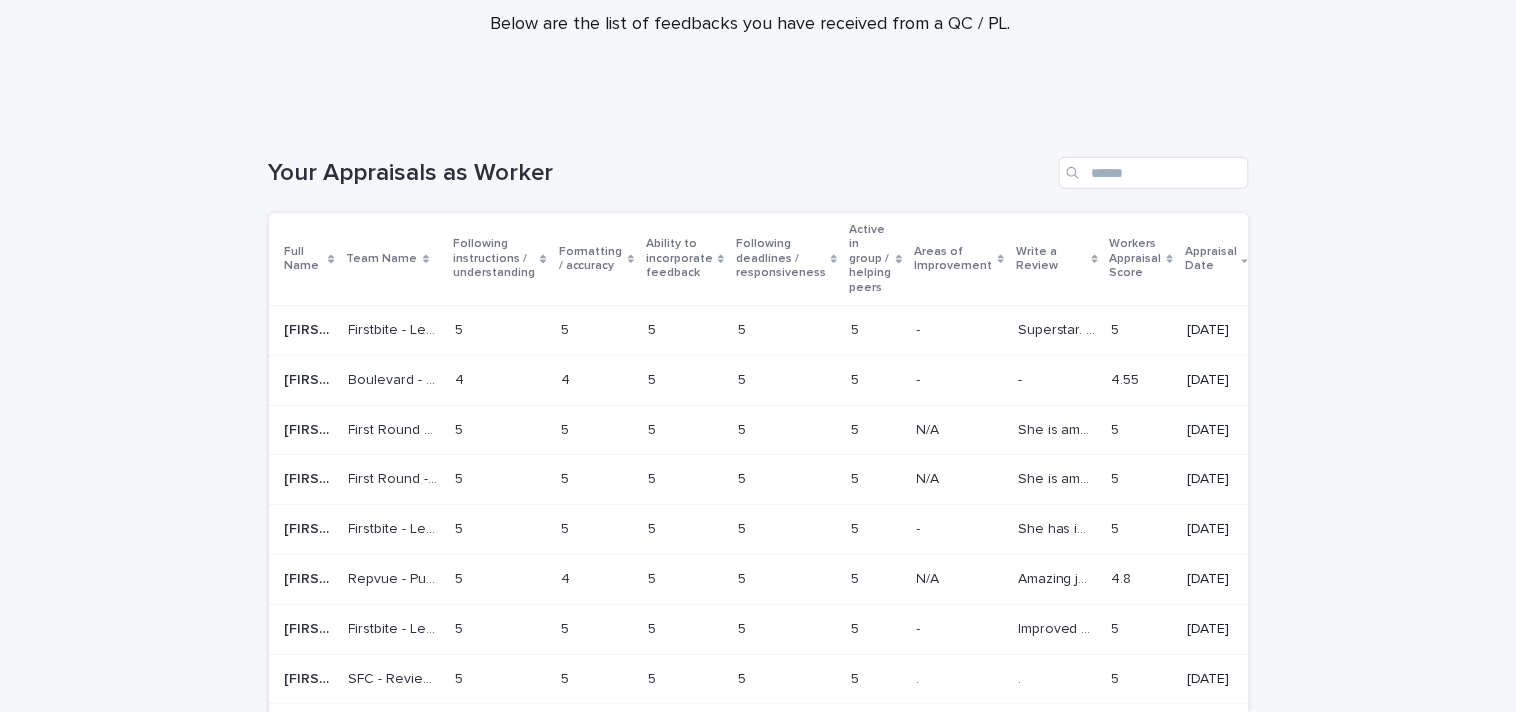 click on "[FIRST] [LAST]" at bounding box center [311, 328] 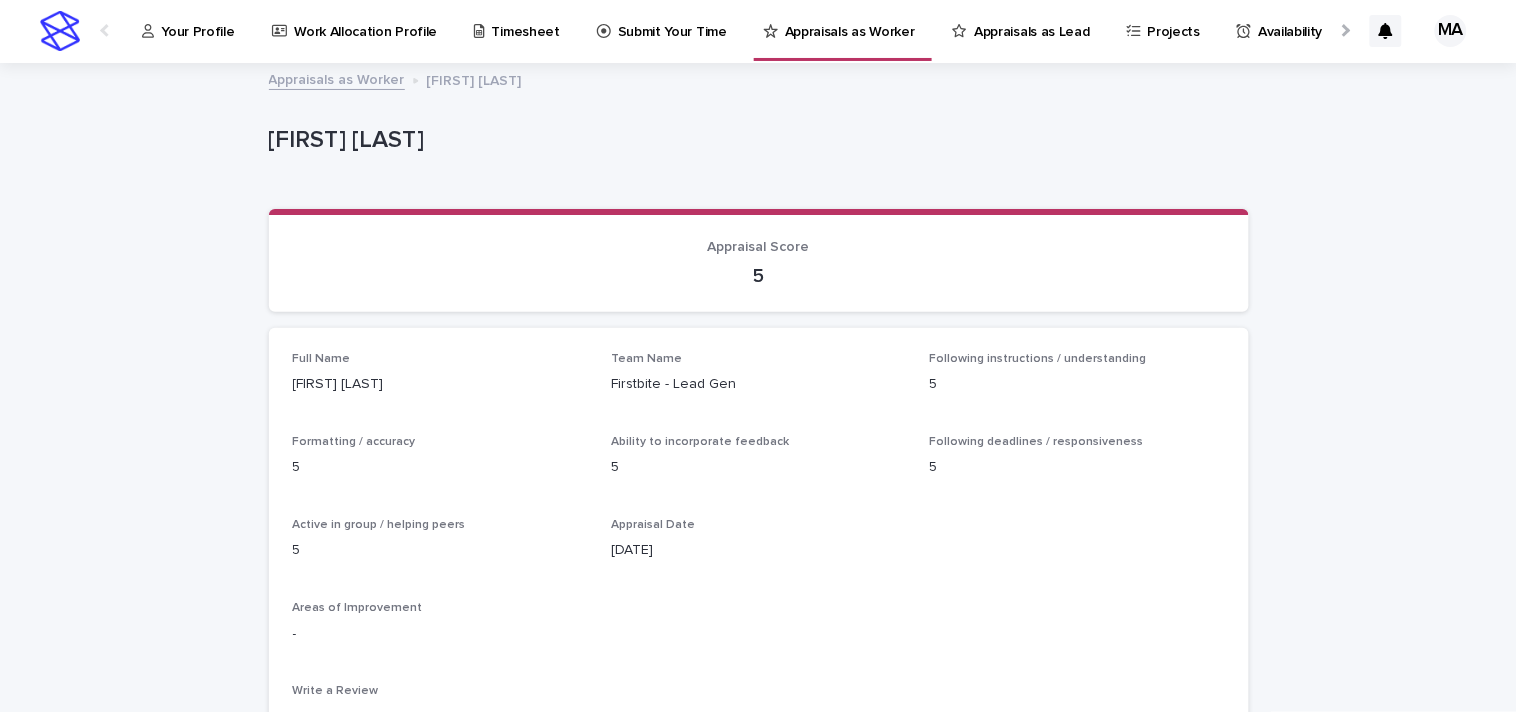 scroll, scrollTop: 0, scrollLeft: 0, axis: both 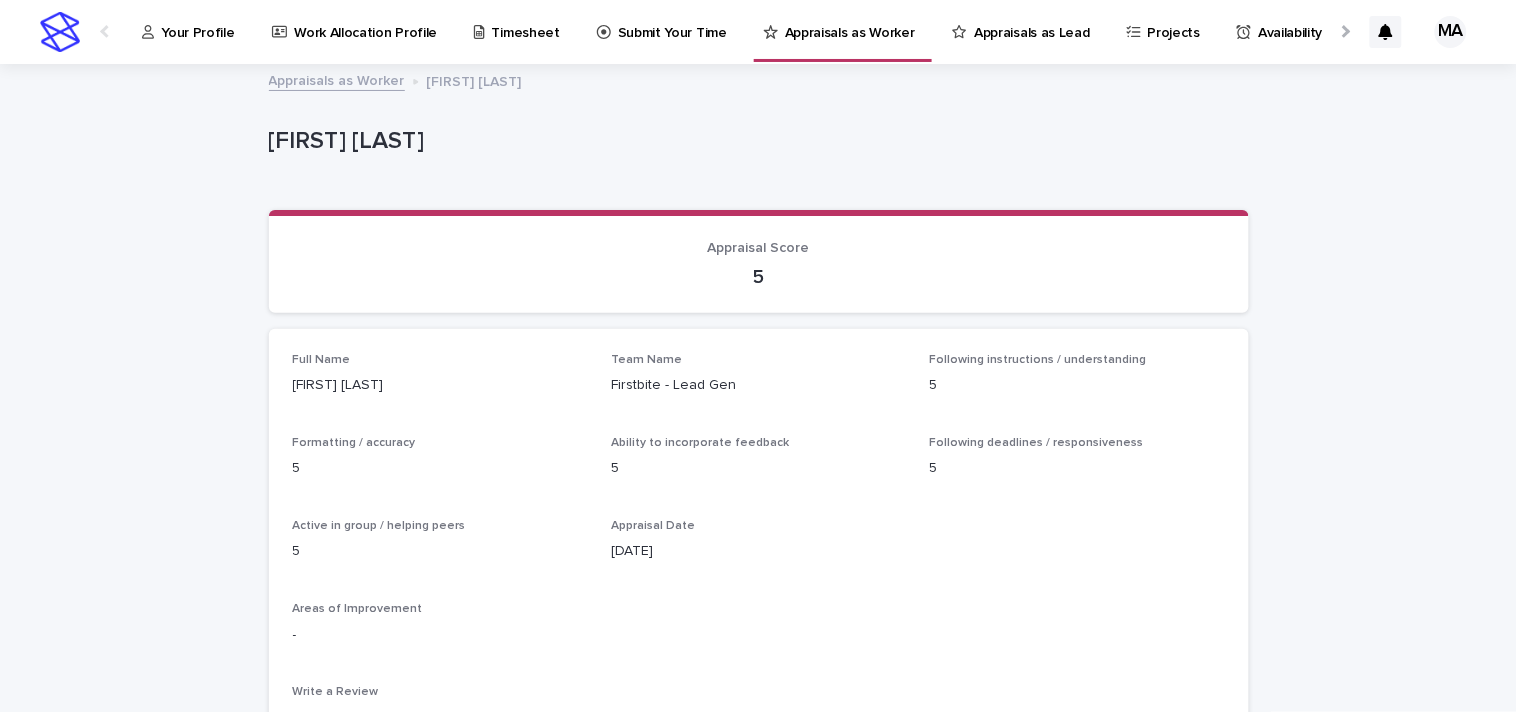 click on "Appraisals as Worker" at bounding box center (337, 79) 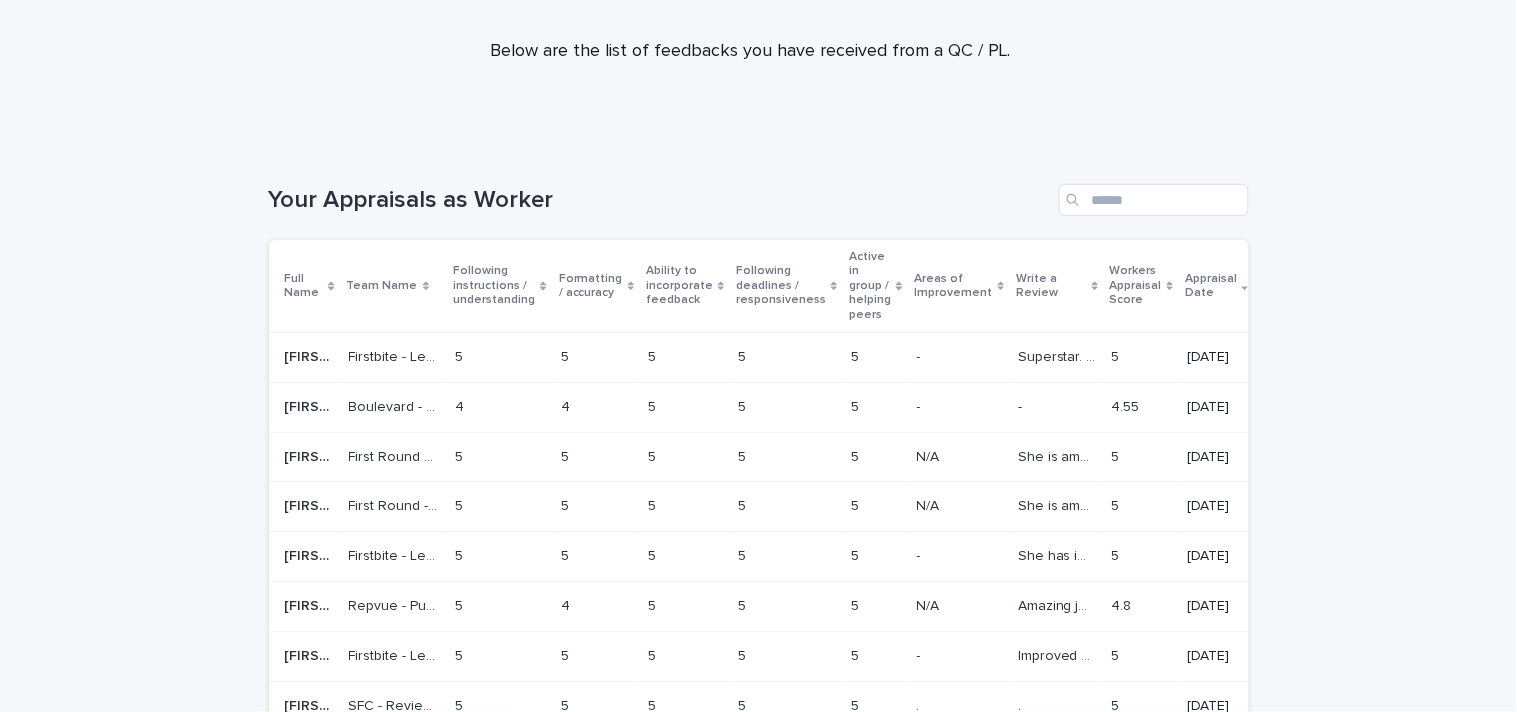 scroll, scrollTop: 0, scrollLeft: 0, axis: both 